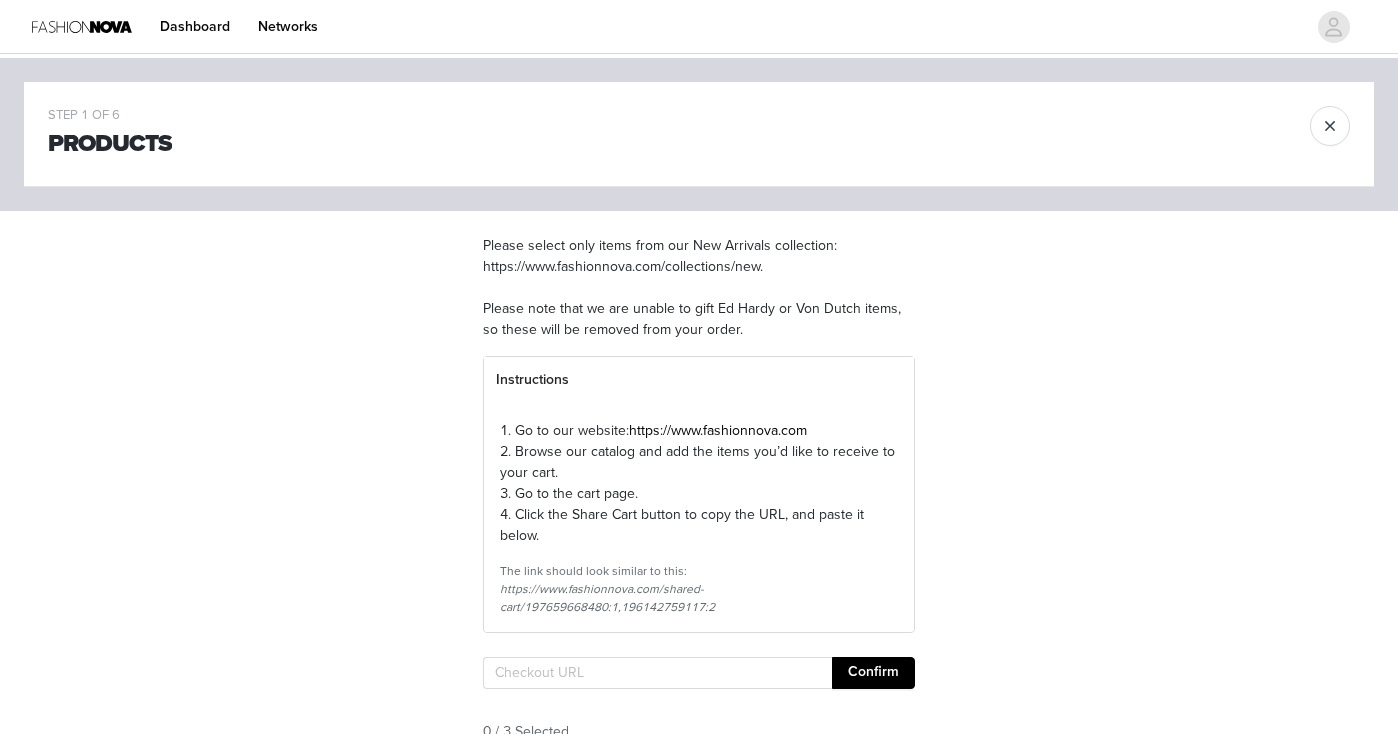 scroll, scrollTop: 216, scrollLeft: 0, axis: vertical 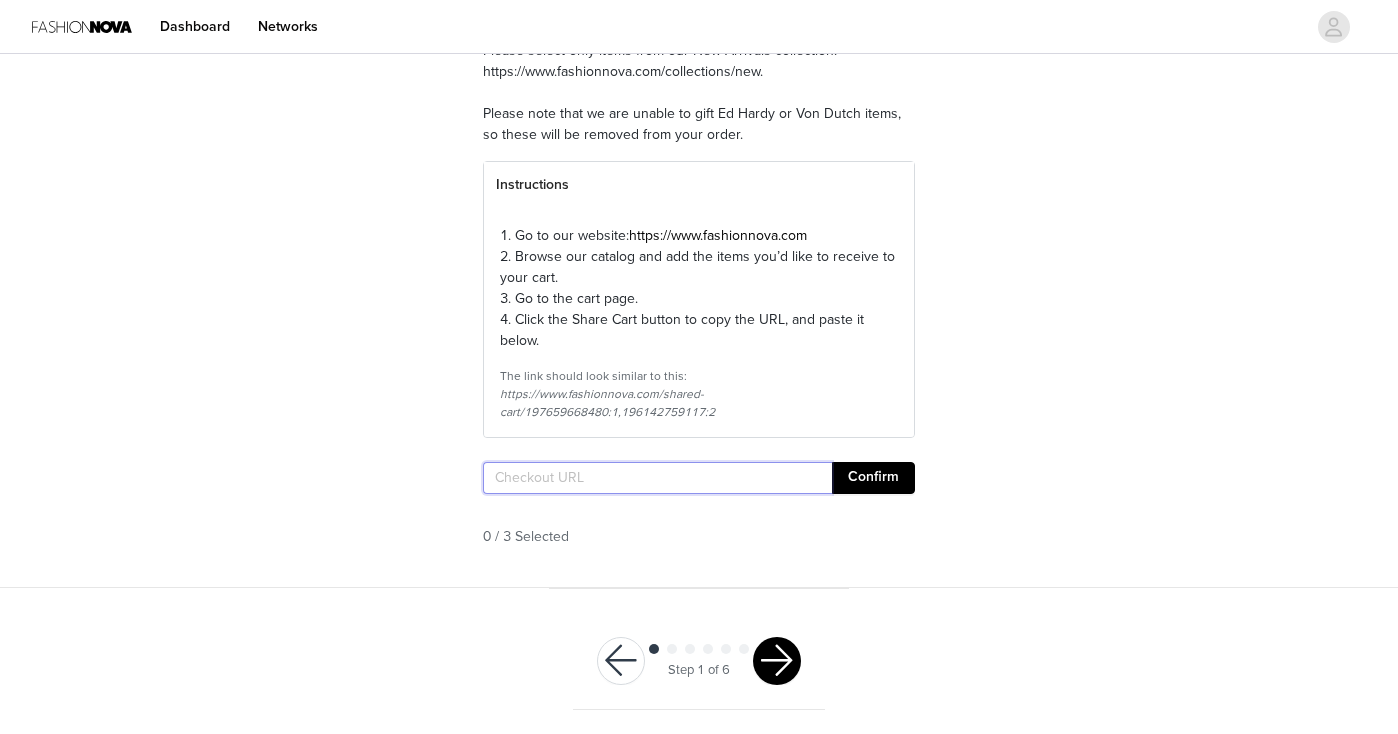 click at bounding box center (657, 478) 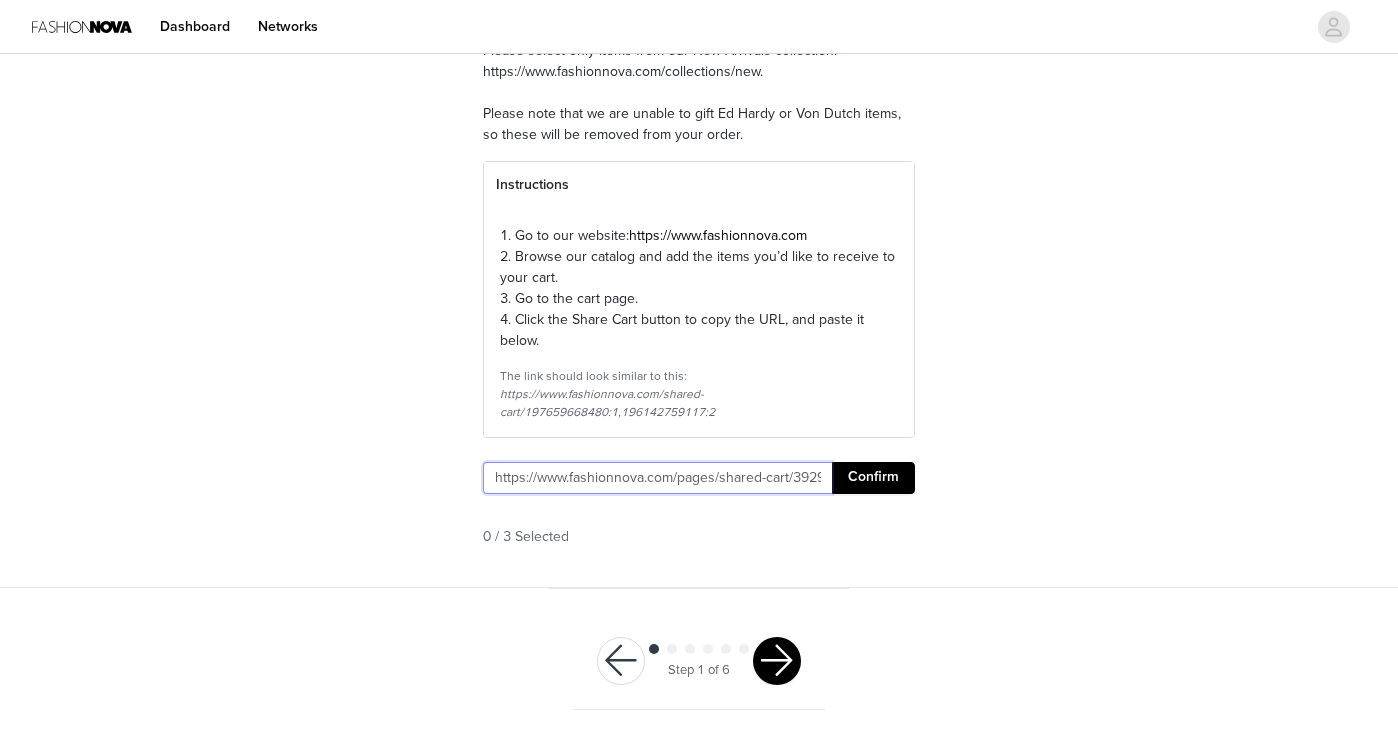 type on "https://www.fashionnova.com/pages/shared-cart/39293983293564:1,39275812552828:1,39297371046012:1" 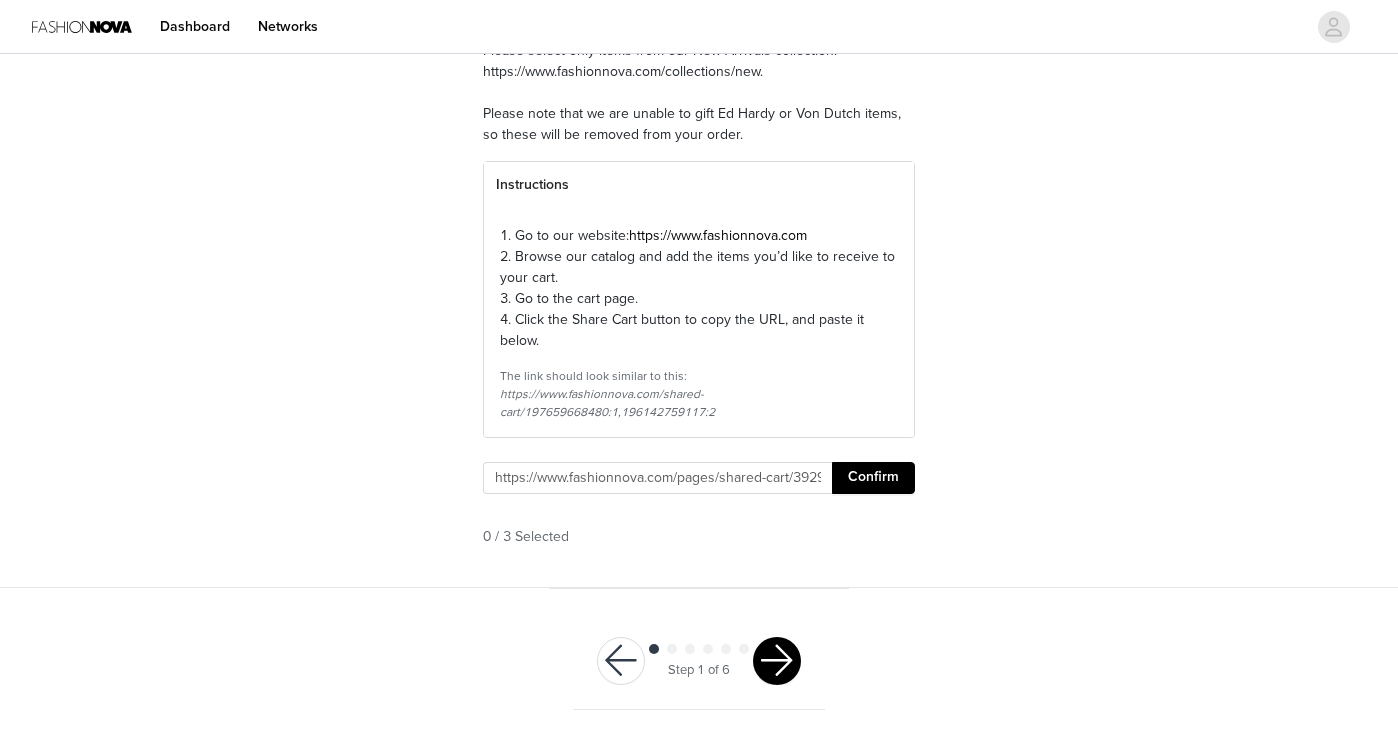 drag, startPoint x: 573, startPoint y: 483, endPoint x: 865, endPoint y: 475, distance: 292.10956 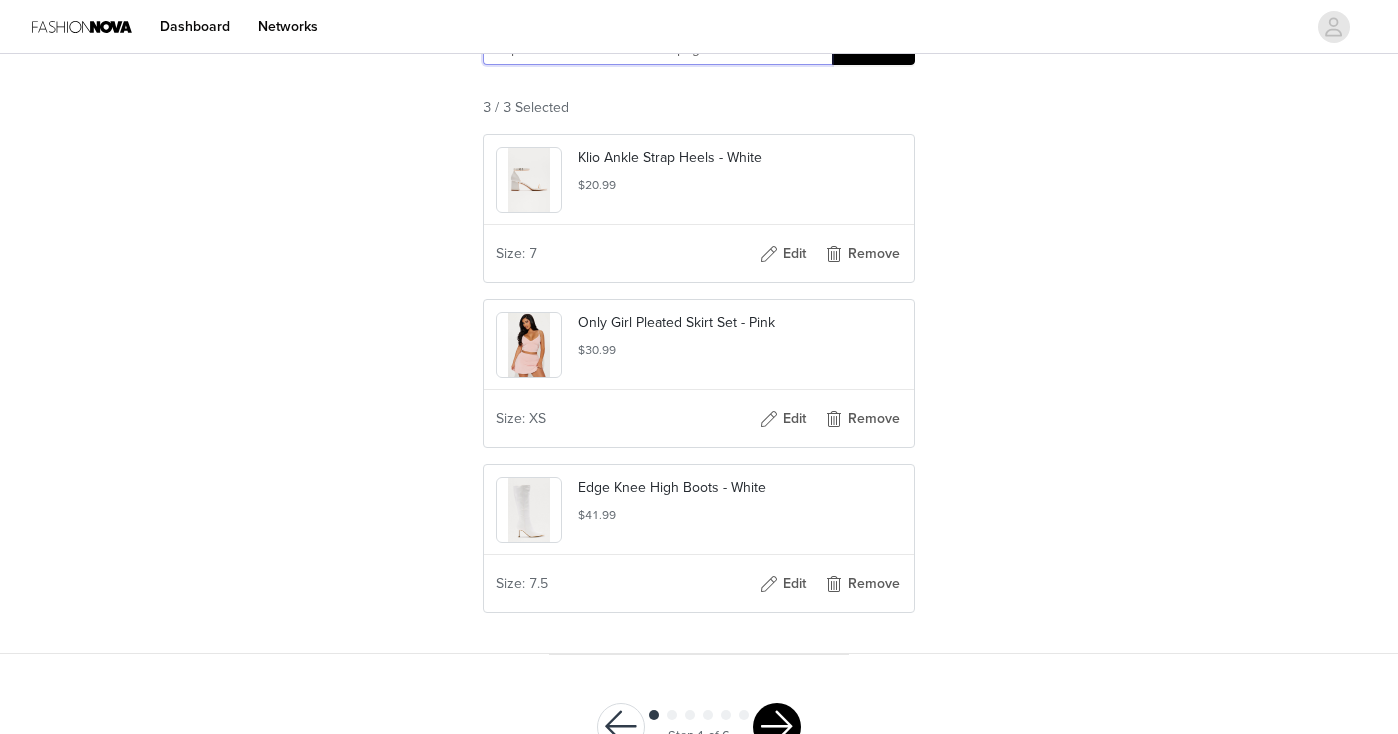 scroll, scrollTop: 682, scrollLeft: 0, axis: vertical 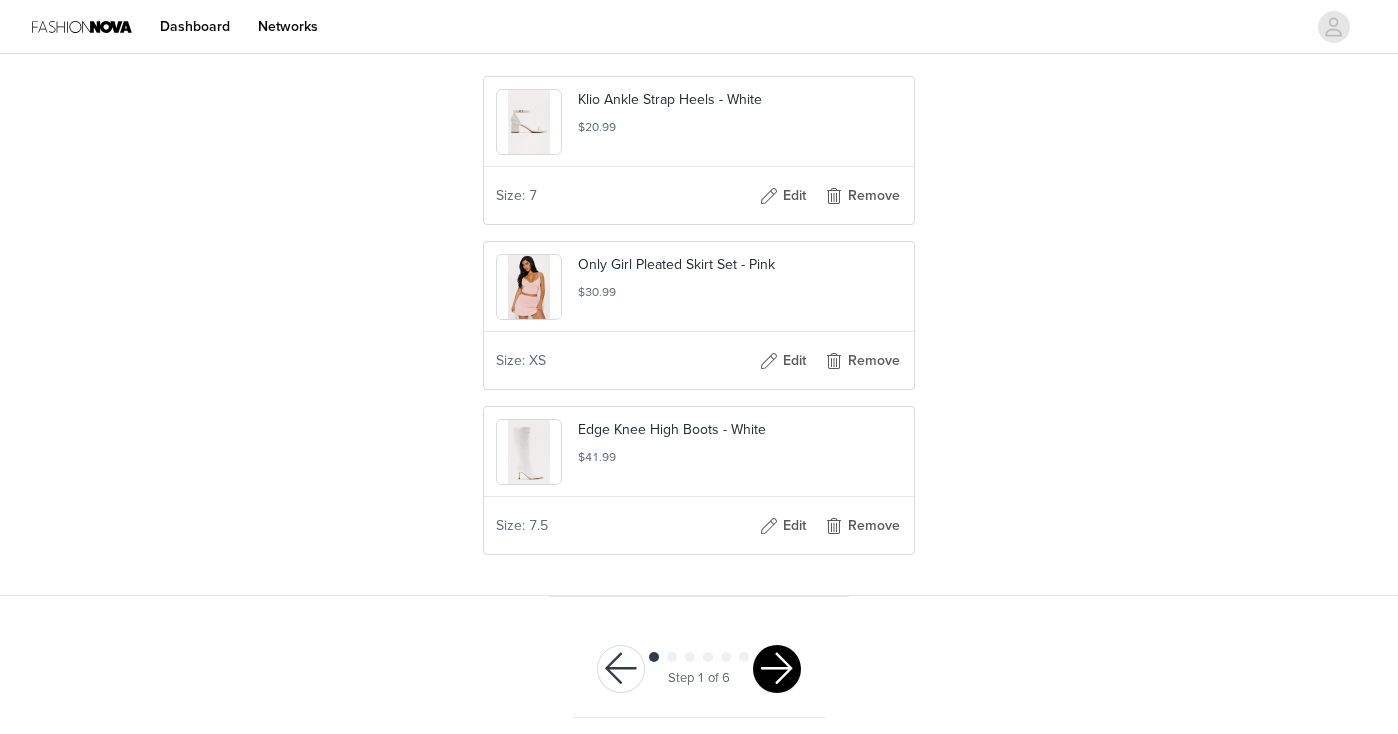 drag, startPoint x: 865, startPoint y: 475, endPoint x: 792, endPoint y: 674, distance: 211.96698 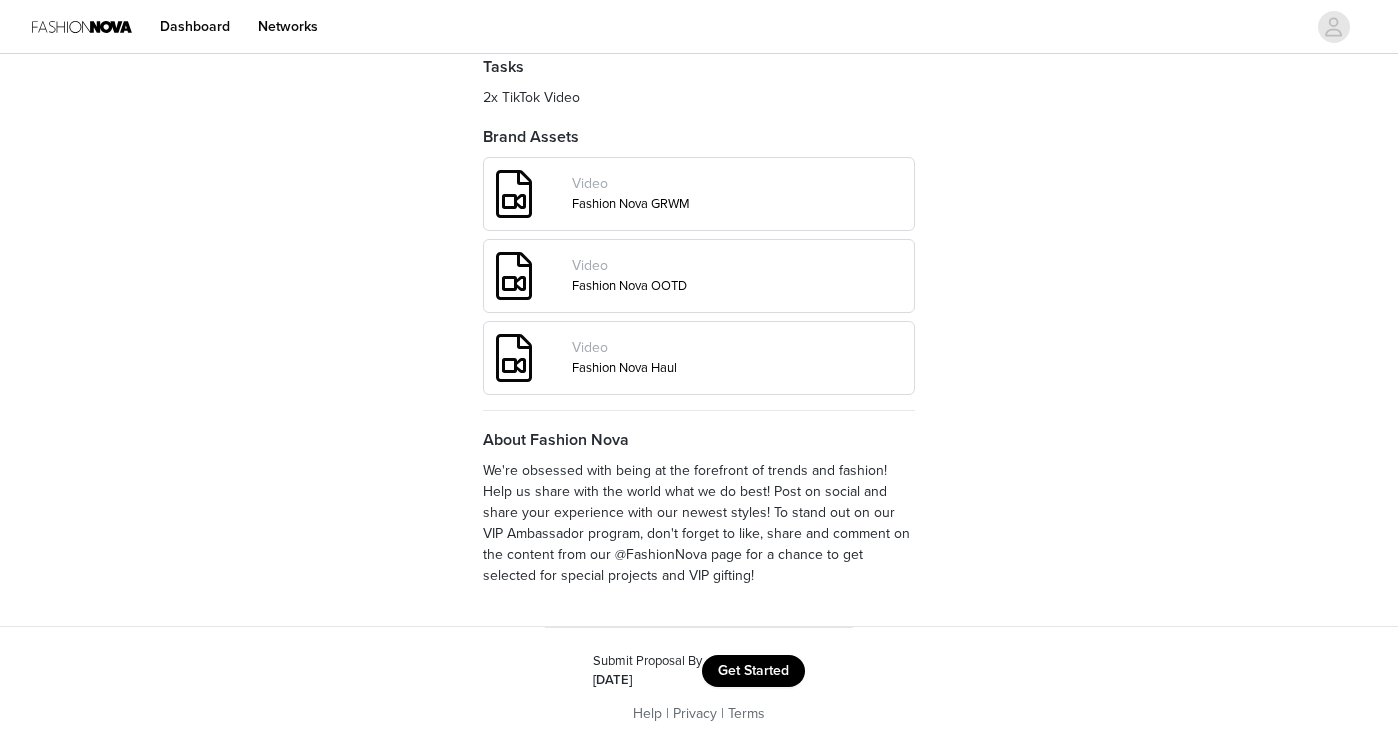 scroll, scrollTop: 774, scrollLeft: 0, axis: vertical 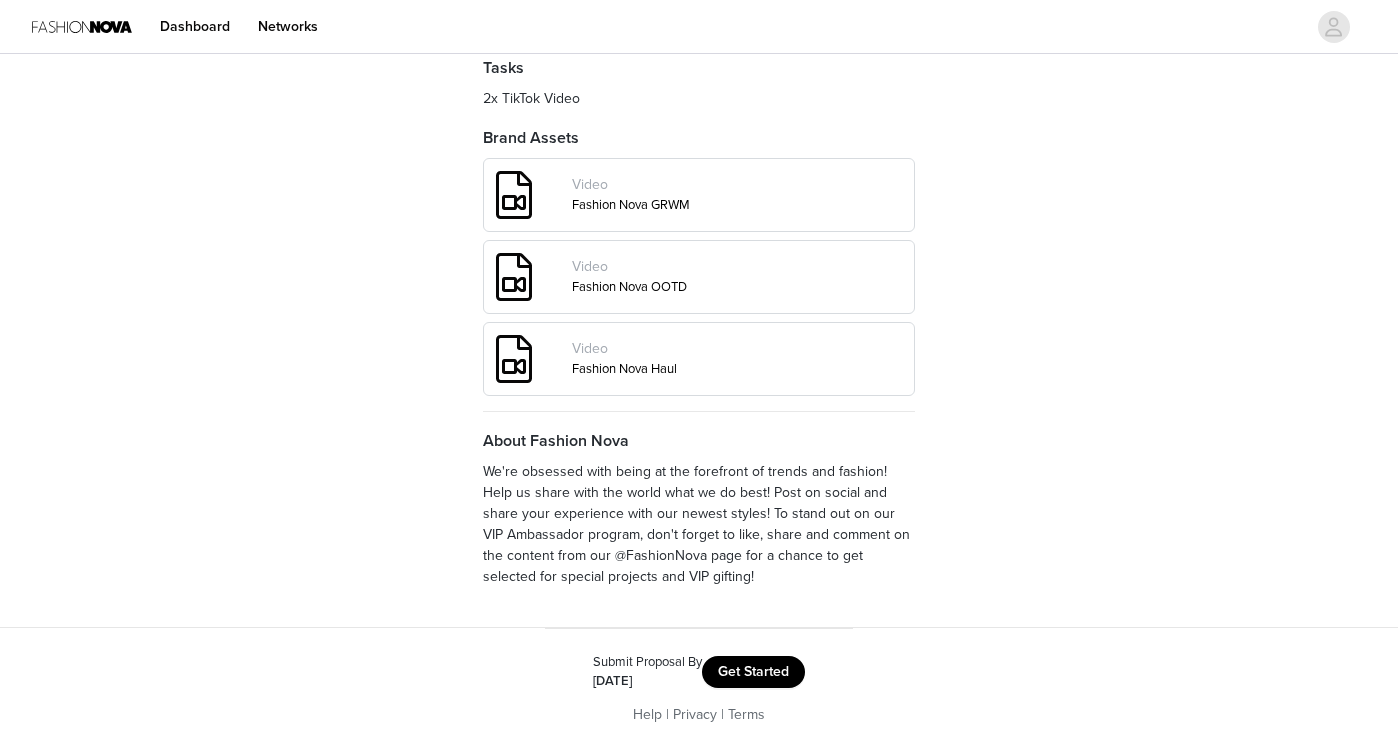click on "Get Started" at bounding box center [753, 672] 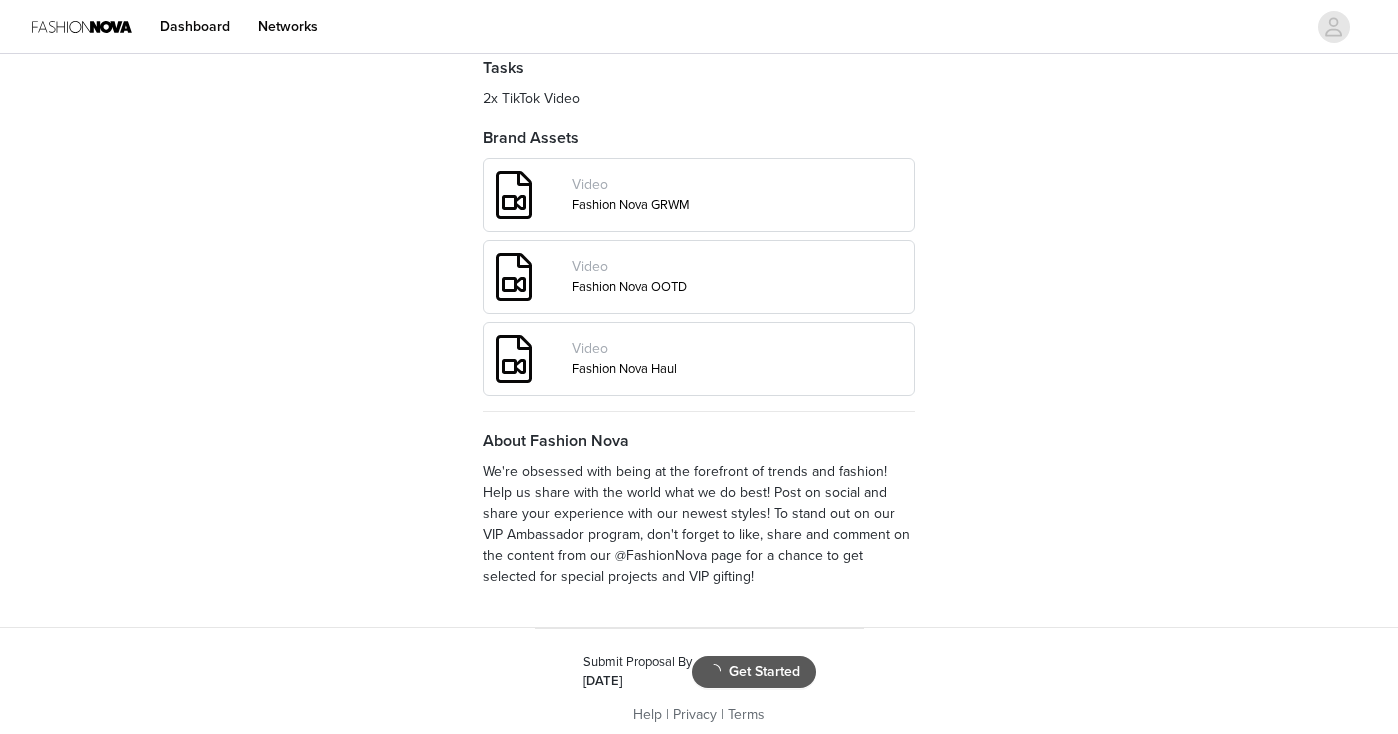 scroll, scrollTop: 0, scrollLeft: 0, axis: both 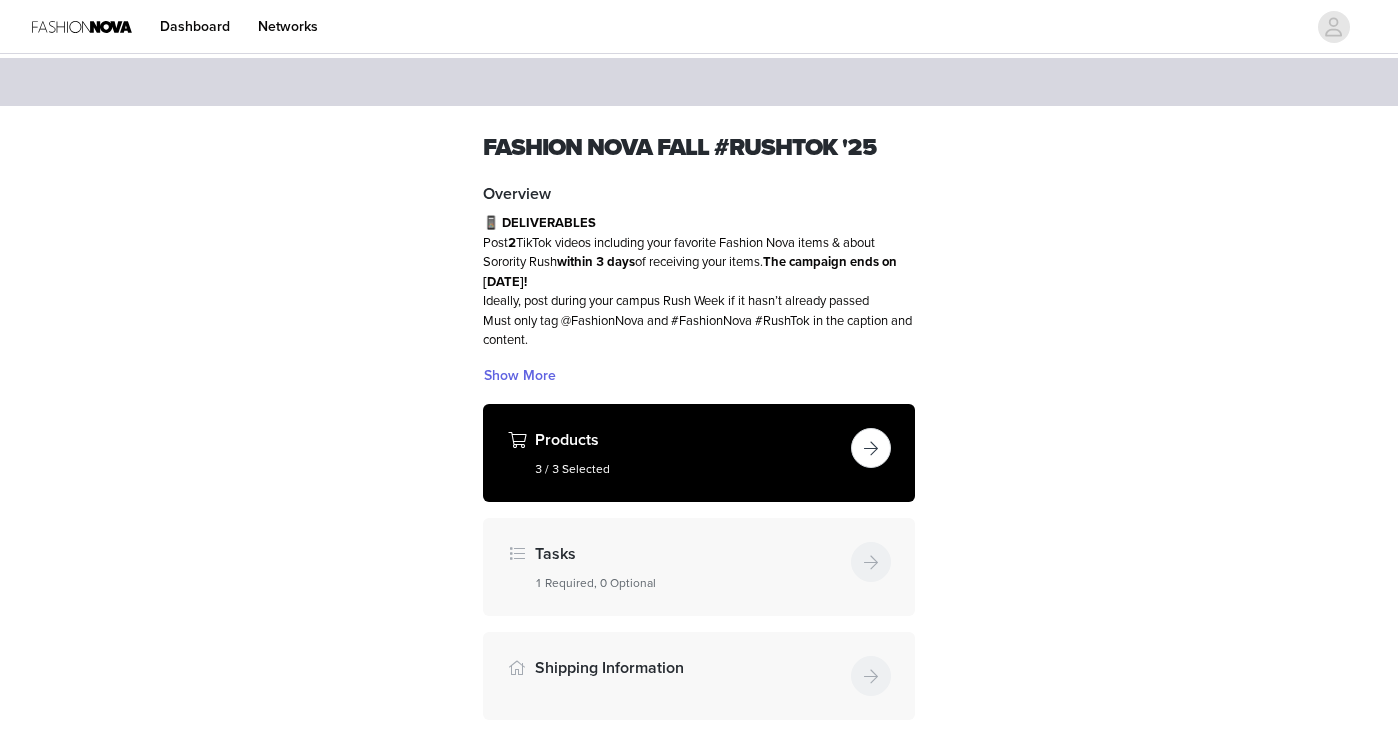 click at bounding box center (871, 448) 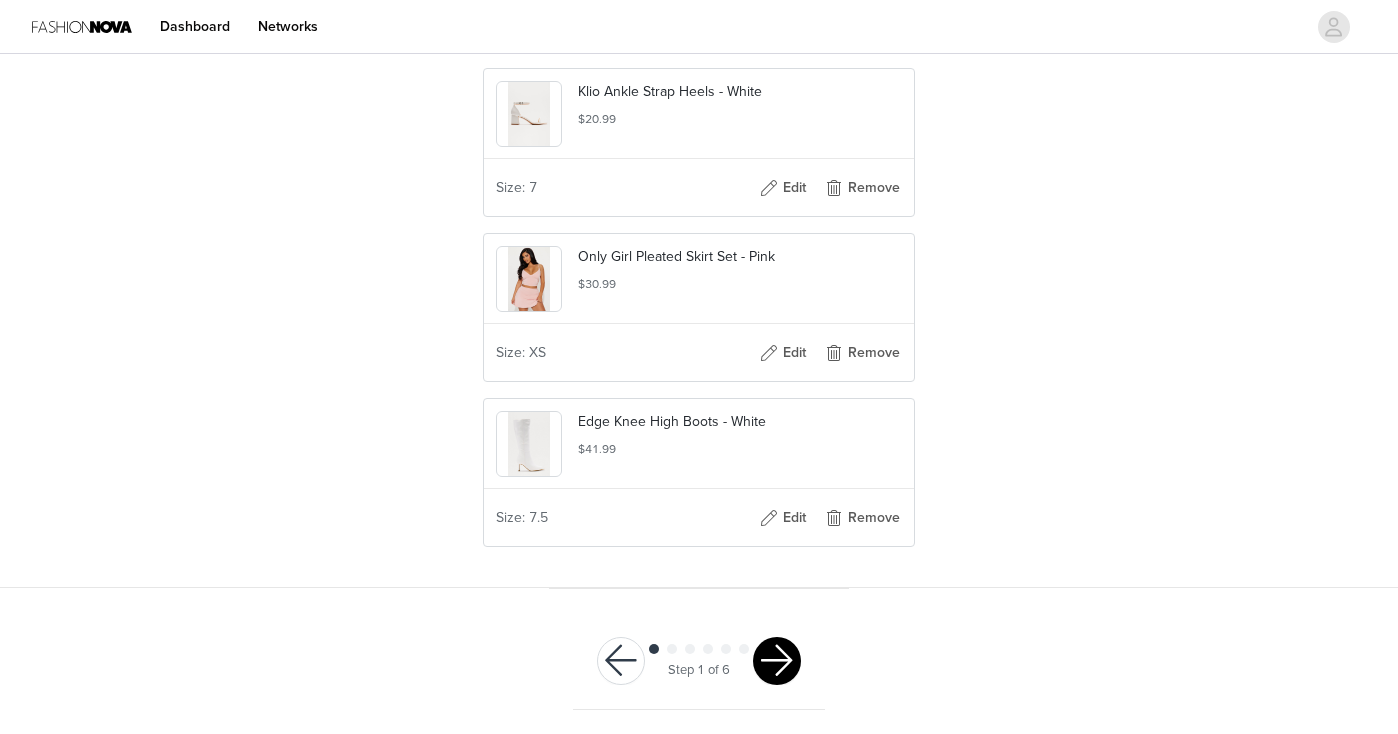 scroll, scrollTop: 710, scrollLeft: 0, axis: vertical 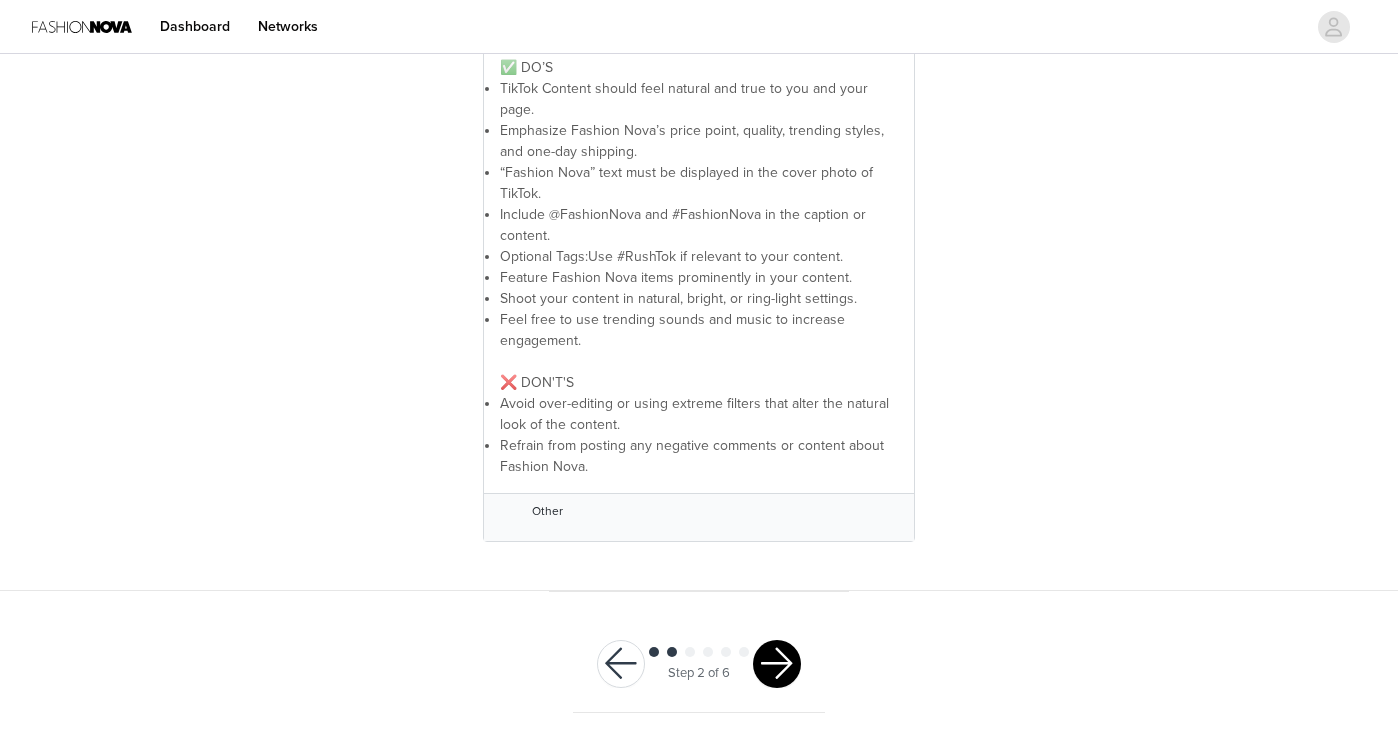 click at bounding box center (777, 664) 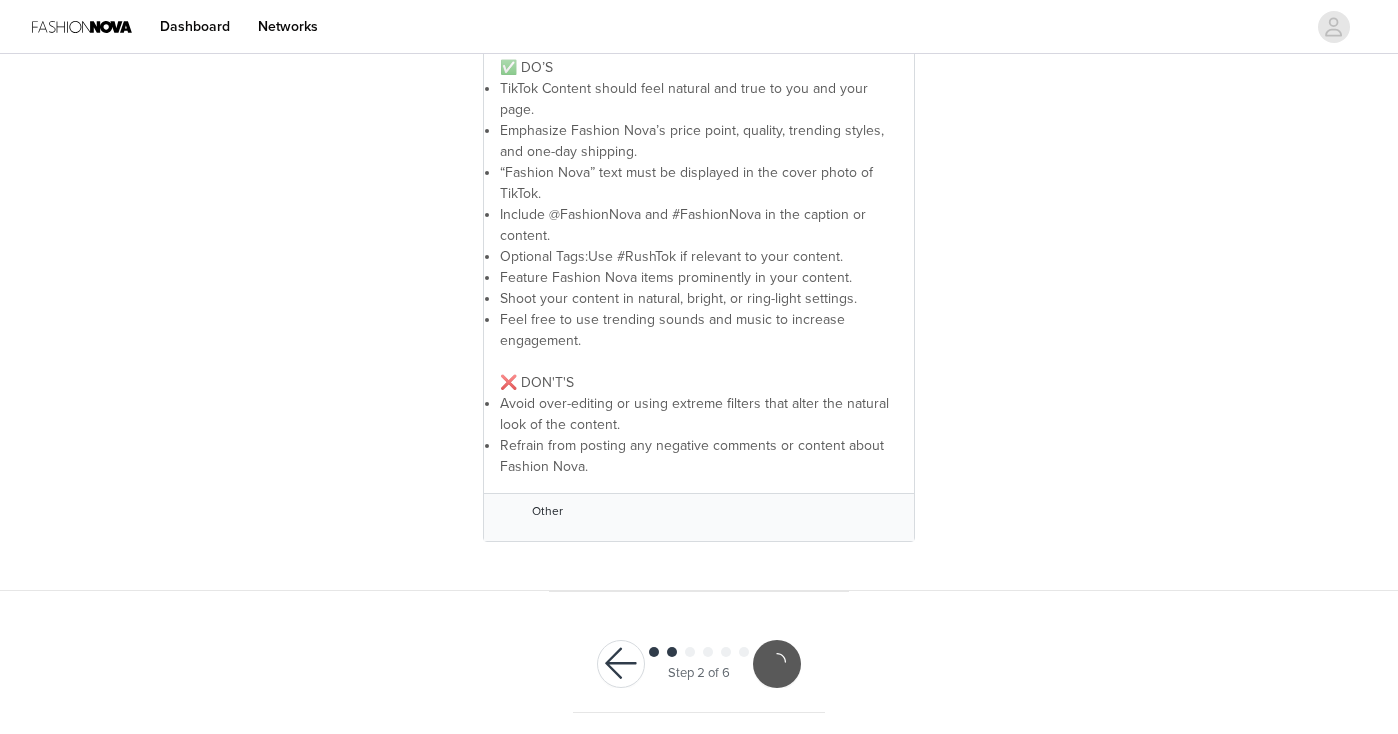 scroll, scrollTop: 472, scrollLeft: 0, axis: vertical 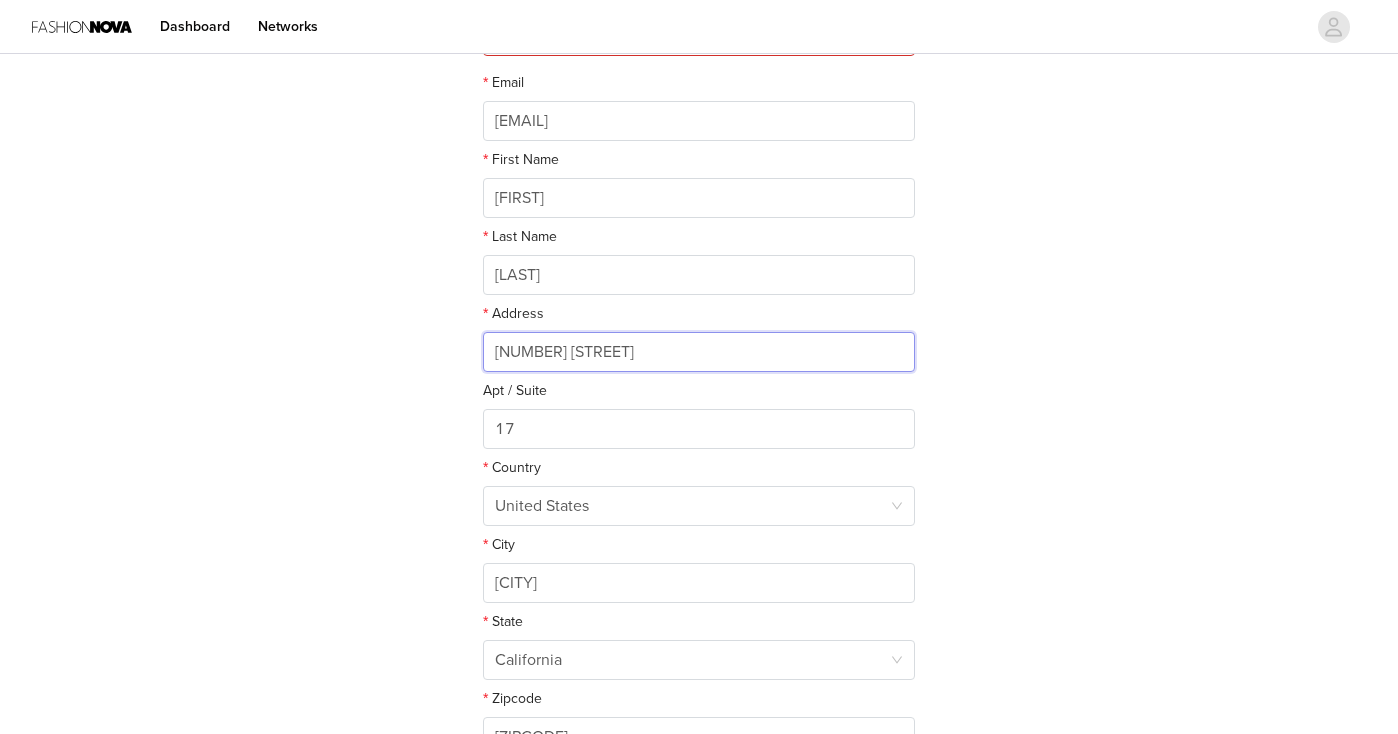 drag, startPoint x: 692, startPoint y: 355, endPoint x: 442, endPoint y: 325, distance: 251.79356 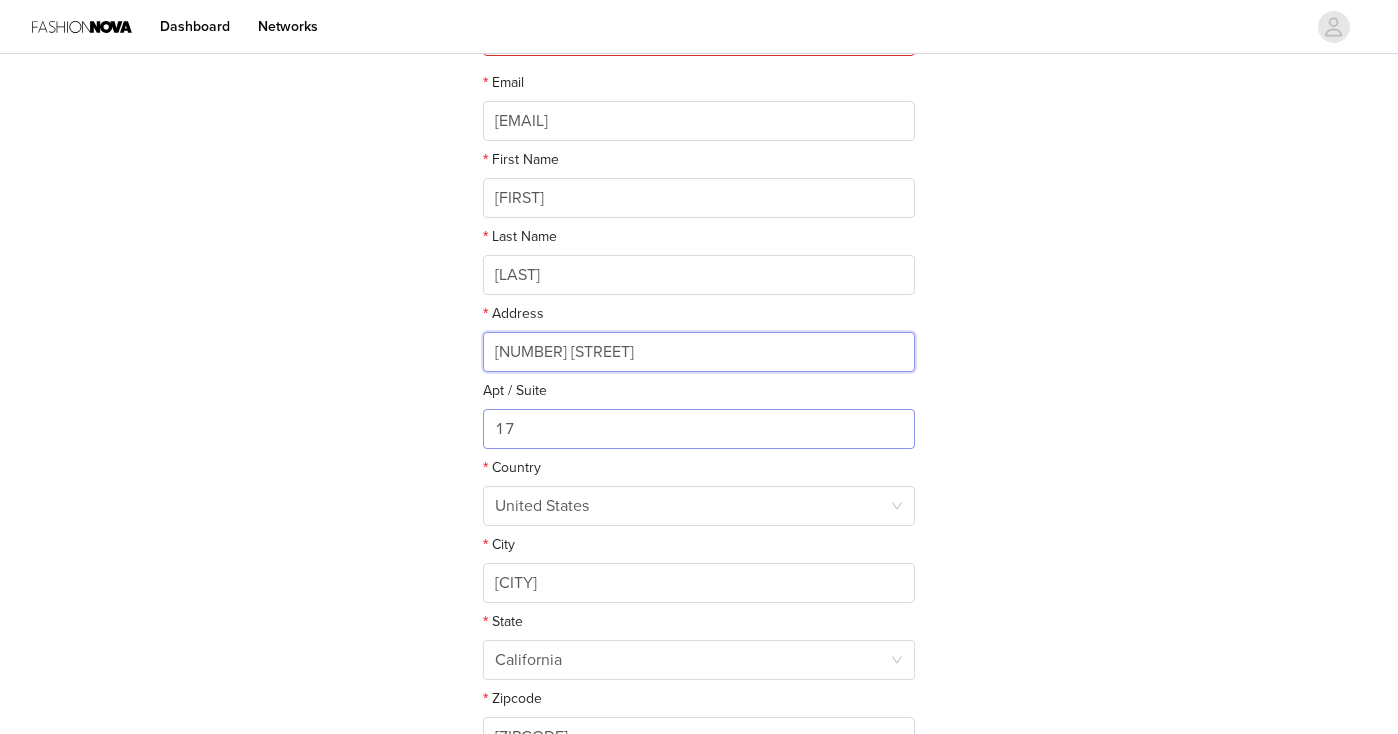 type on "31862 Old Hickory Road" 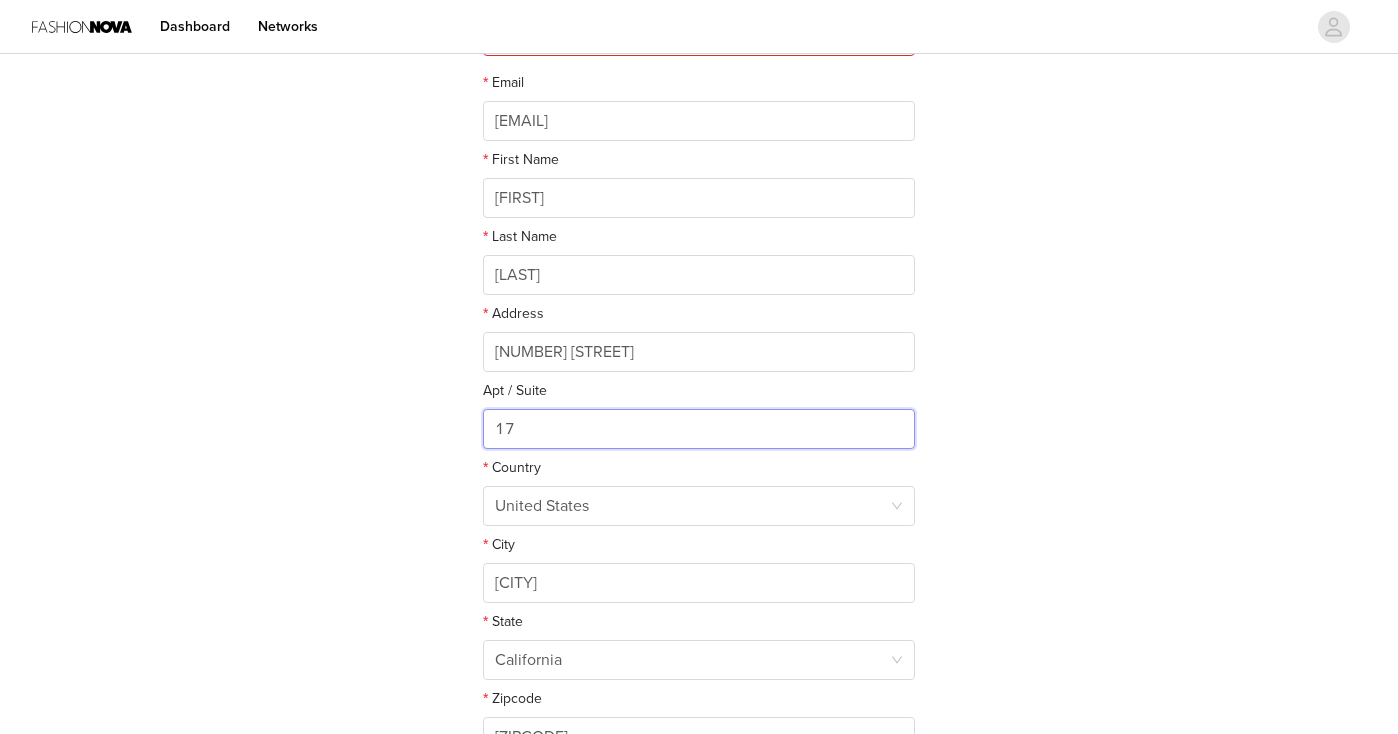 click on "17" at bounding box center [699, 429] 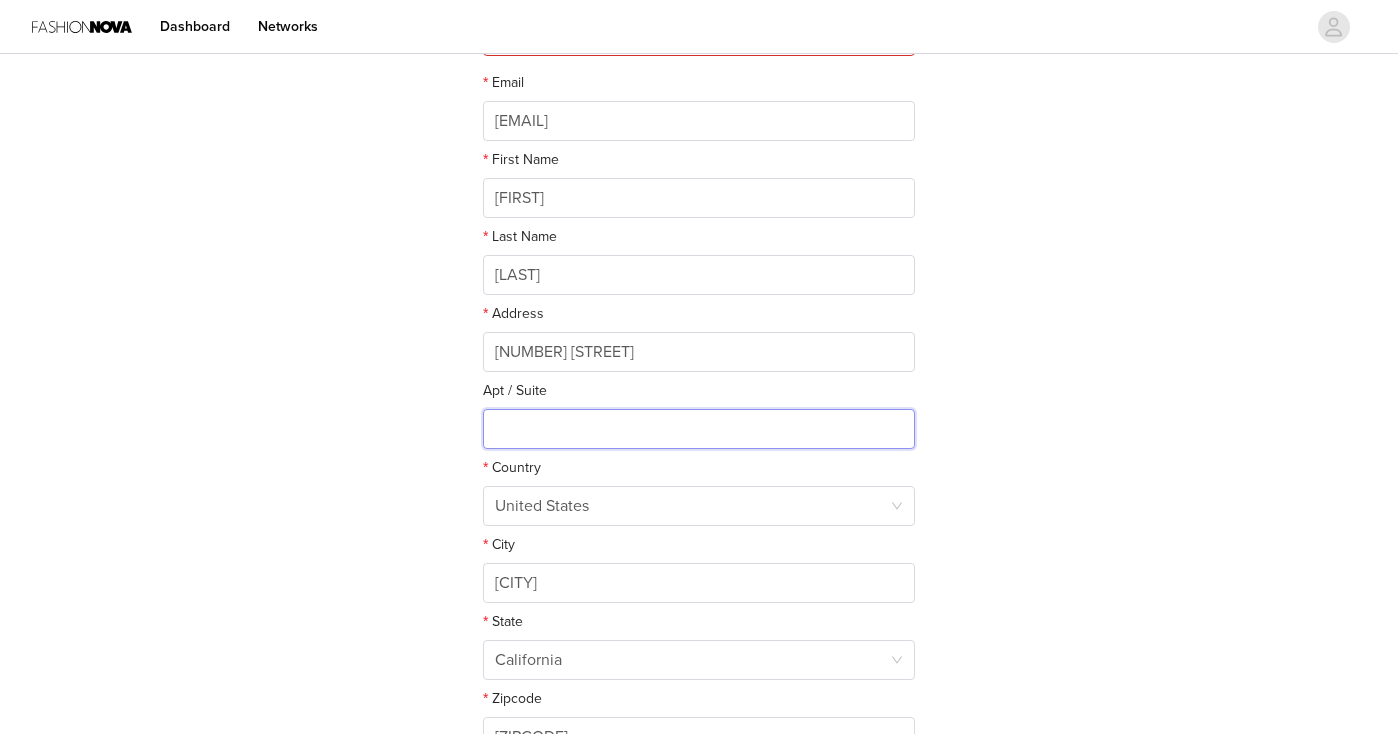 type 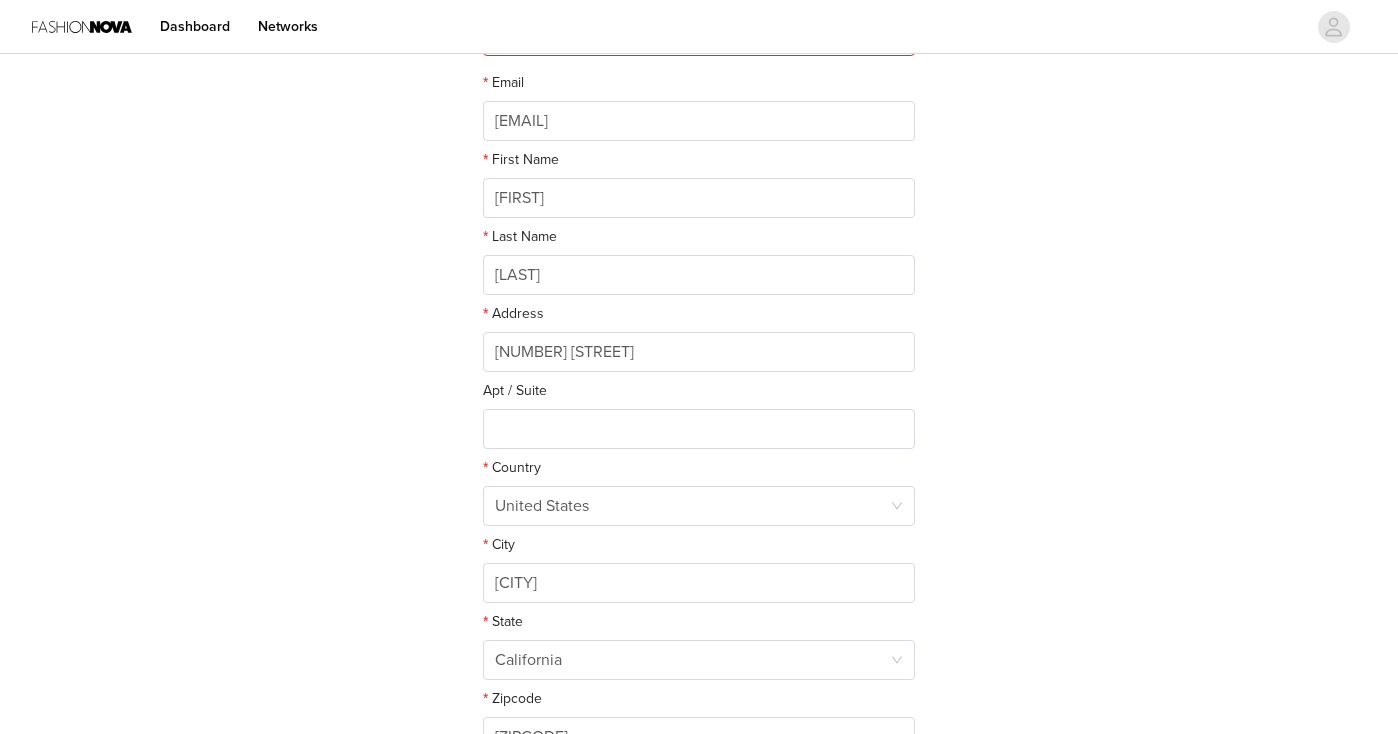 click on "STEP 3 OF 6
Shipping Information
This is where we will send your products. Please make sure this is up to date.         Please provide your shipping address     Email sophiaarchambeau@icloud.com   First Name Sophia   Last Name Archambeau   Address 31862 Old Hickory Road     Apt / Suite   Country
United States
City Long Beach   State
California
Zipcode 90815" at bounding box center (699, 272) 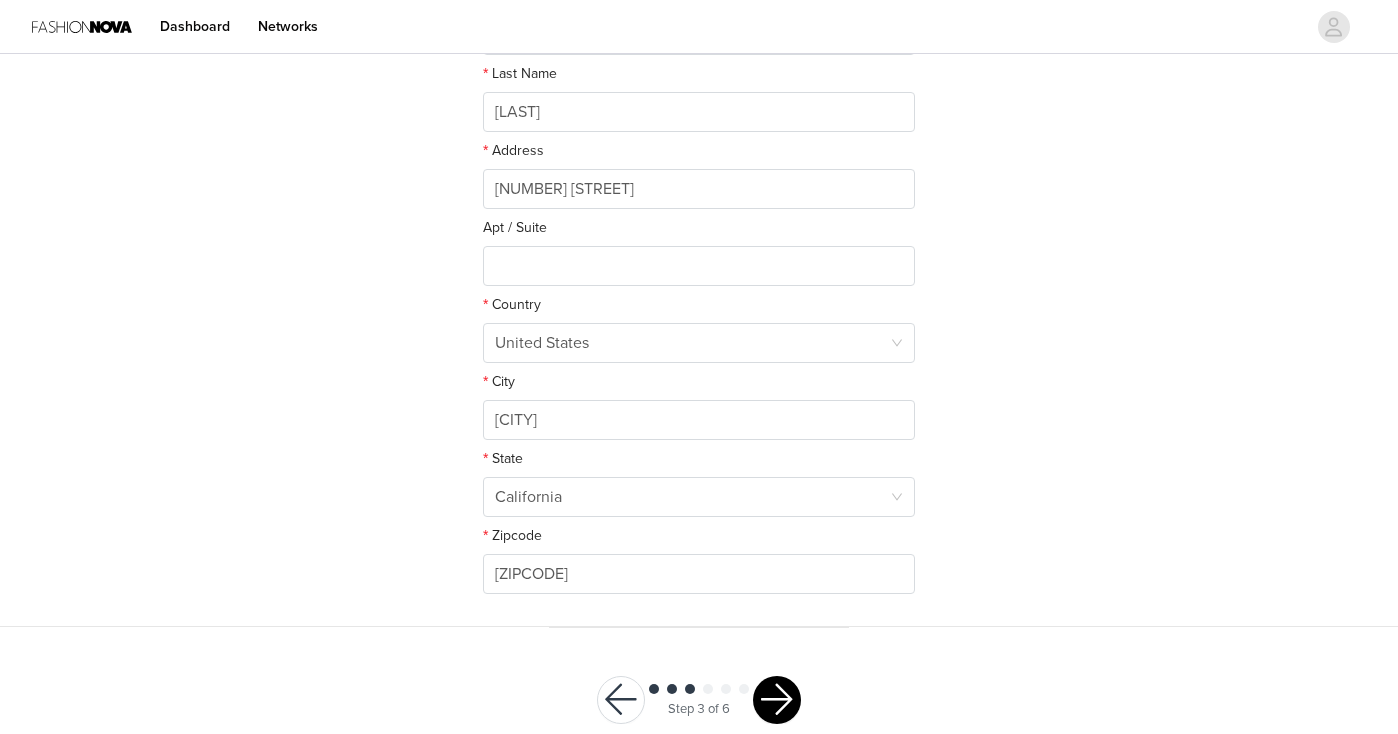 scroll, scrollTop: 478, scrollLeft: 0, axis: vertical 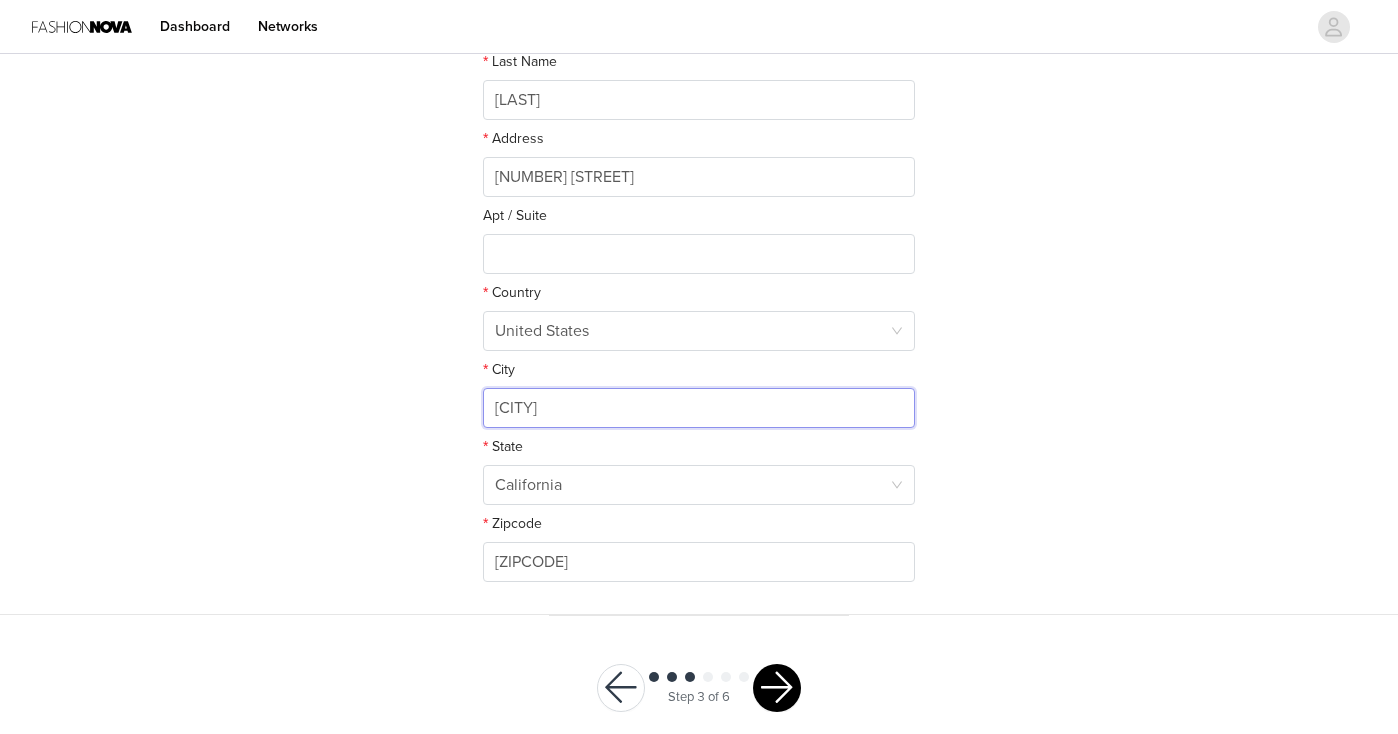 drag, startPoint x: 586, startPoint y: 416, endPoint x: 487, endPoint y: 410, distance: 99.18165 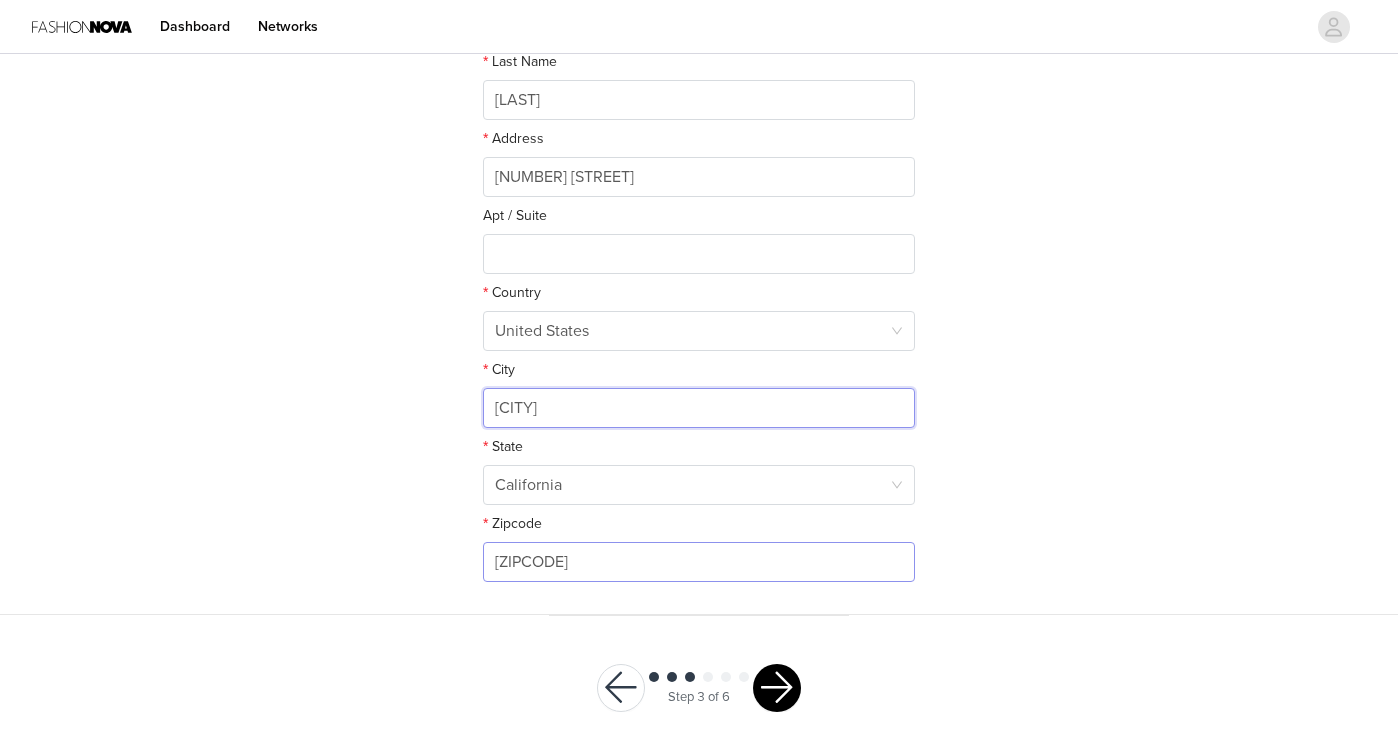 type on "Trabuco Canyon" 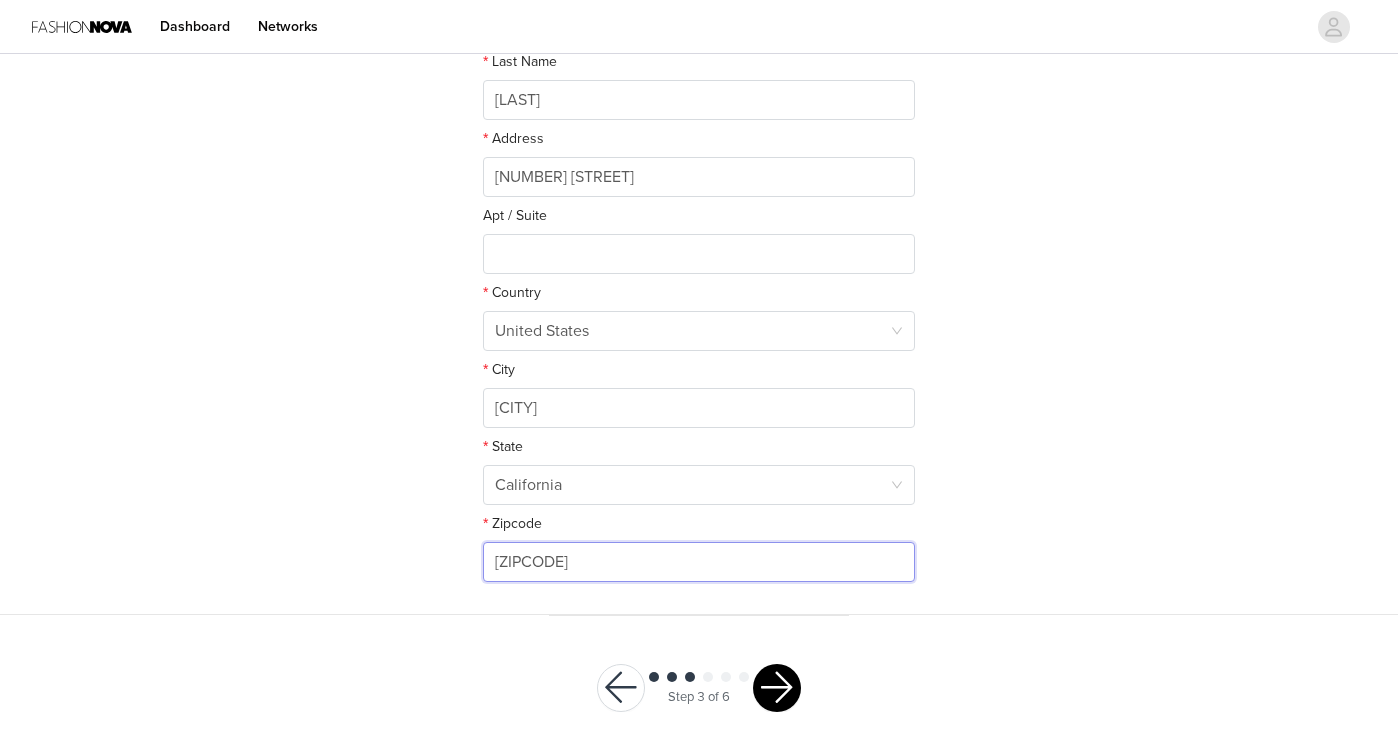 drag, startPoint x: 574, startPoint y: 560, endPoint x: 424, endPoint y: 554, distance: 150.11995 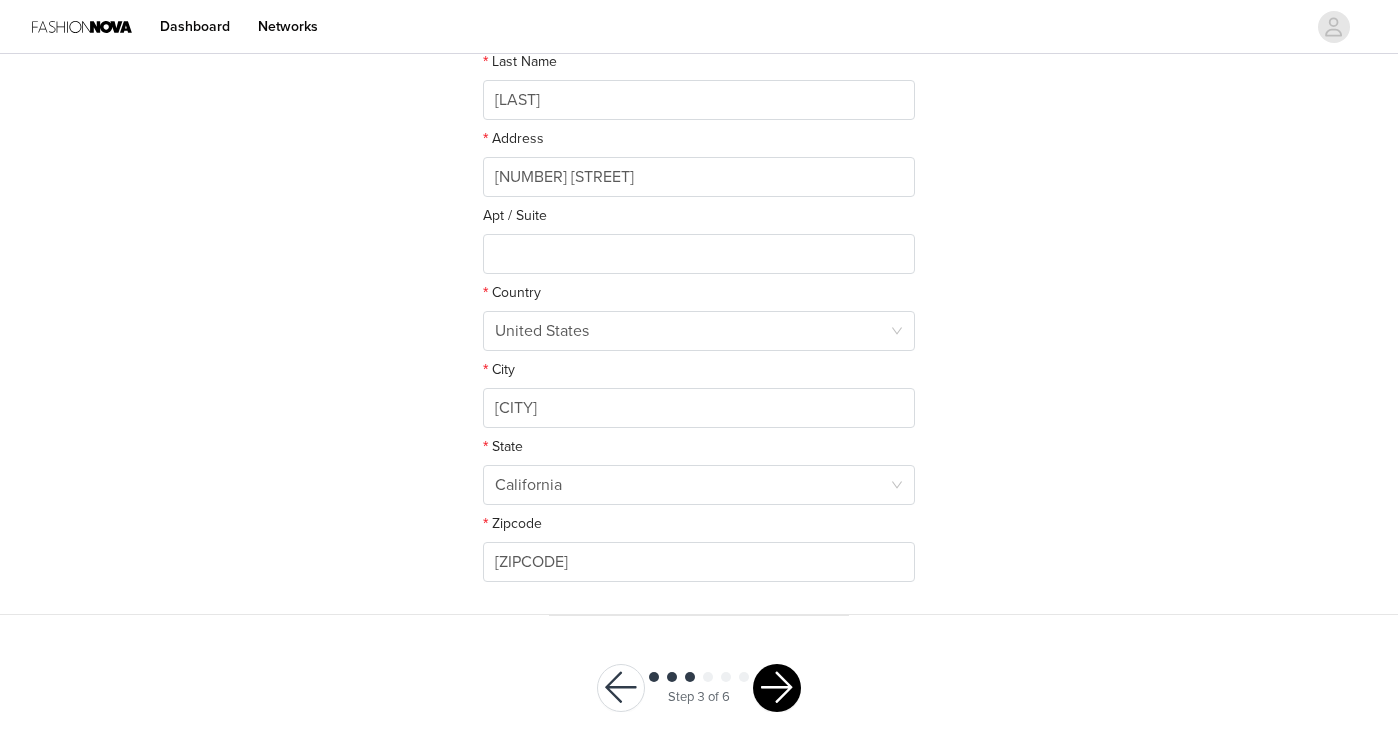 click on "STEP 3 OF 6
Shipping Information
This is where we will send your products. Please make sure this is up to date.         Please provide your shipping address     Email sophiaarchambeau@icloud.com   First Name Sophia   Last Name Archambeau   Address 31862 Old Hickory Road     Apt / Suite   Country
United States
City Trabuco Canyon   State
California
Zipcode 92679" at bounding box center [699, 97] 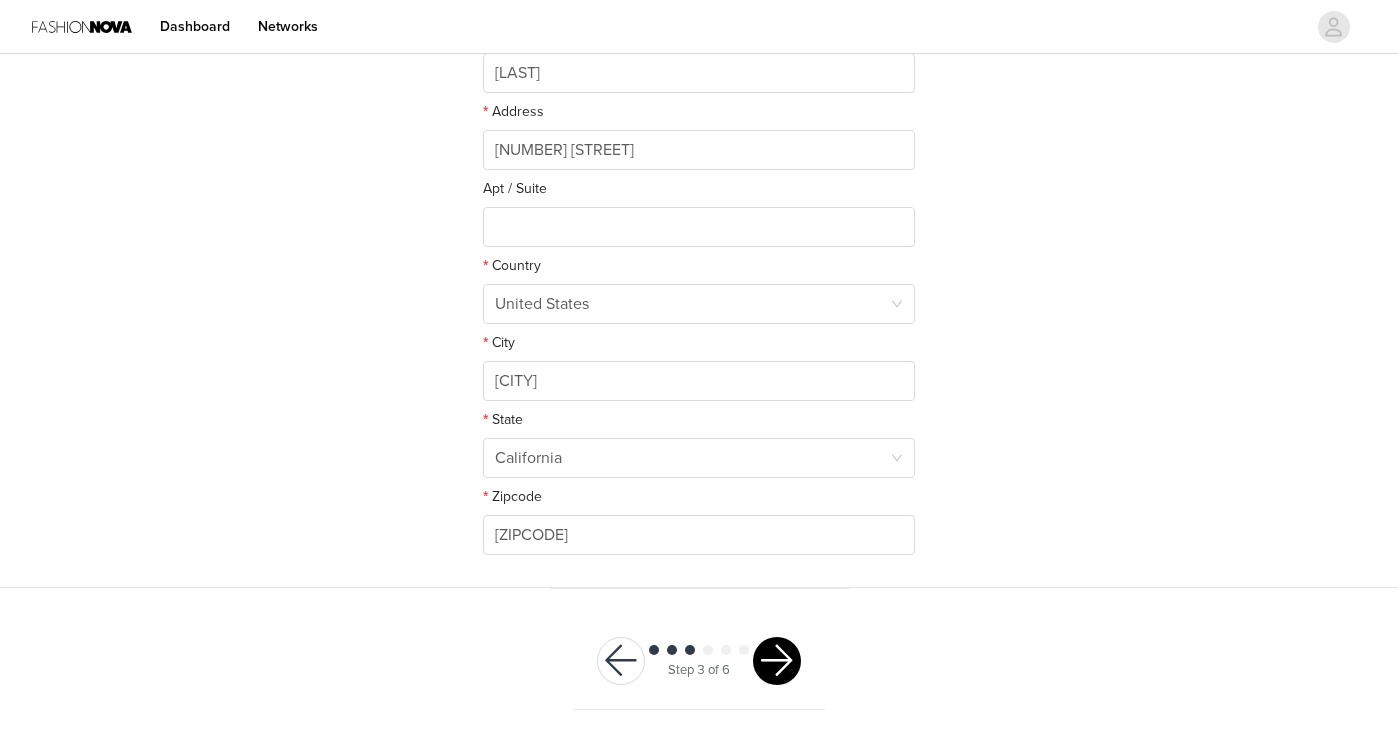 click at bounding box center [777, 661] 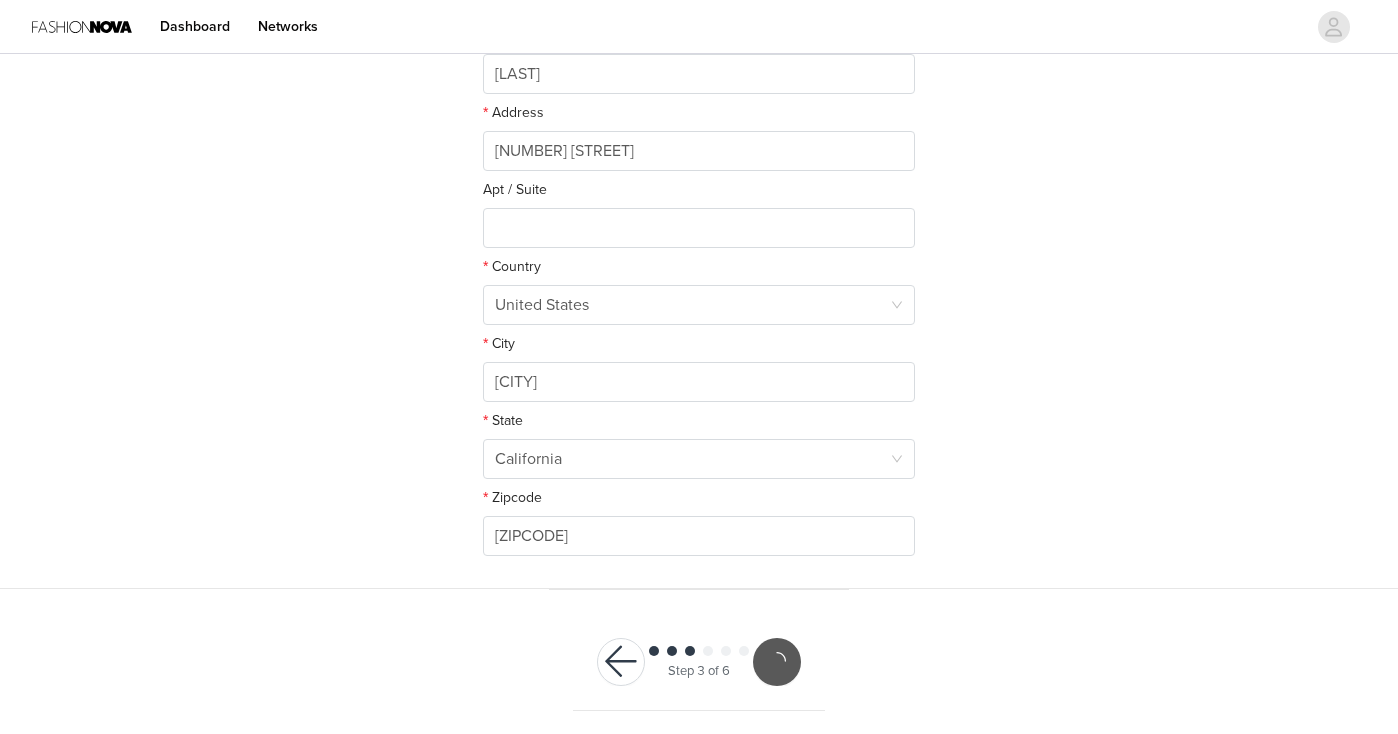 scroll, scrollTop: 430, scrollLeft: 0, axis: vertical 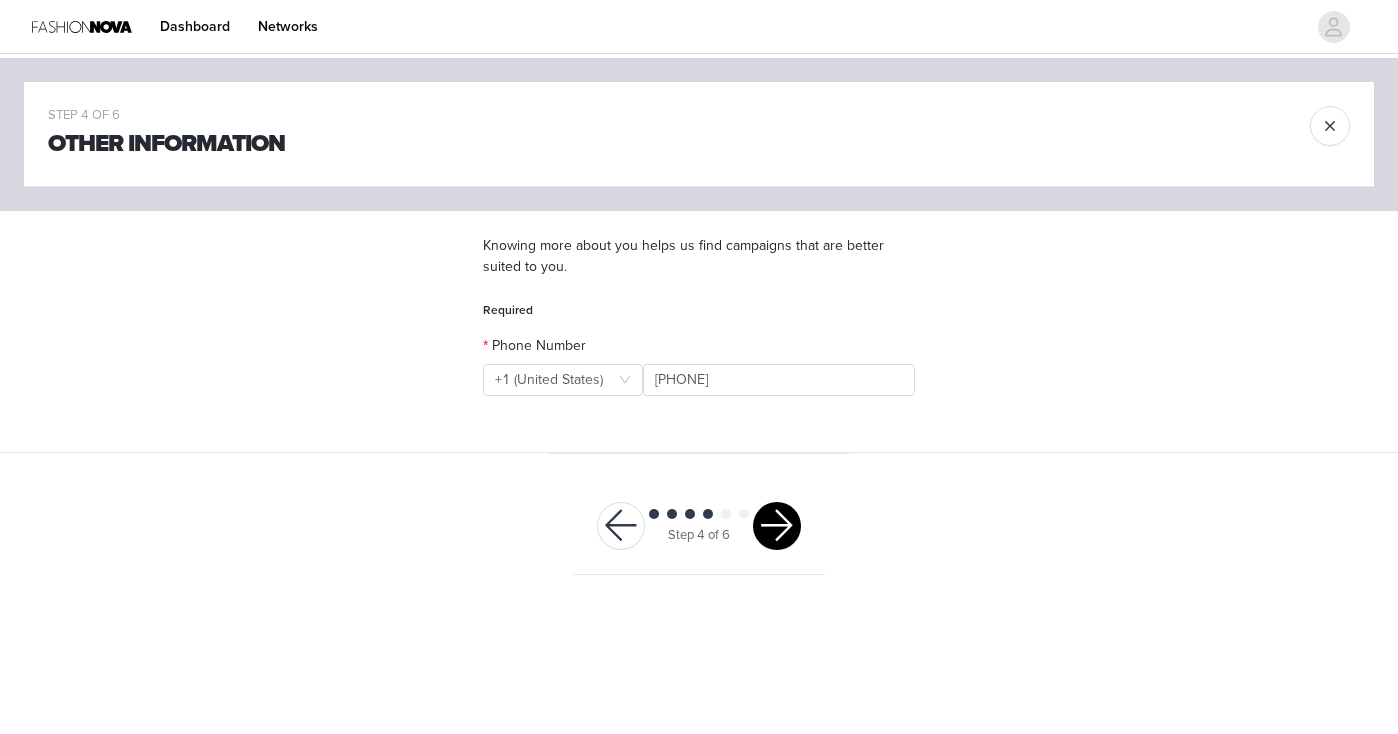 click at bounding box center [777, 526] 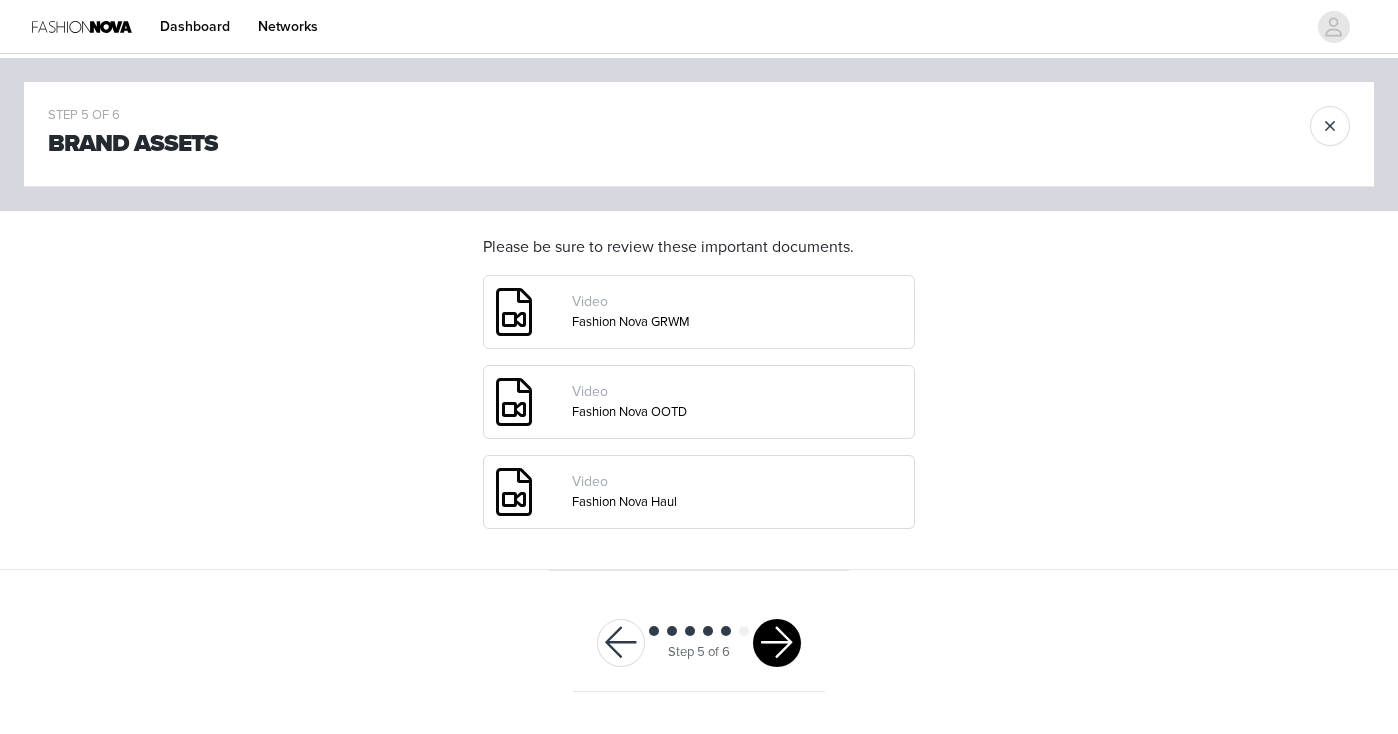 click on "Step 5 of 6" at bounding box center (699, 643) 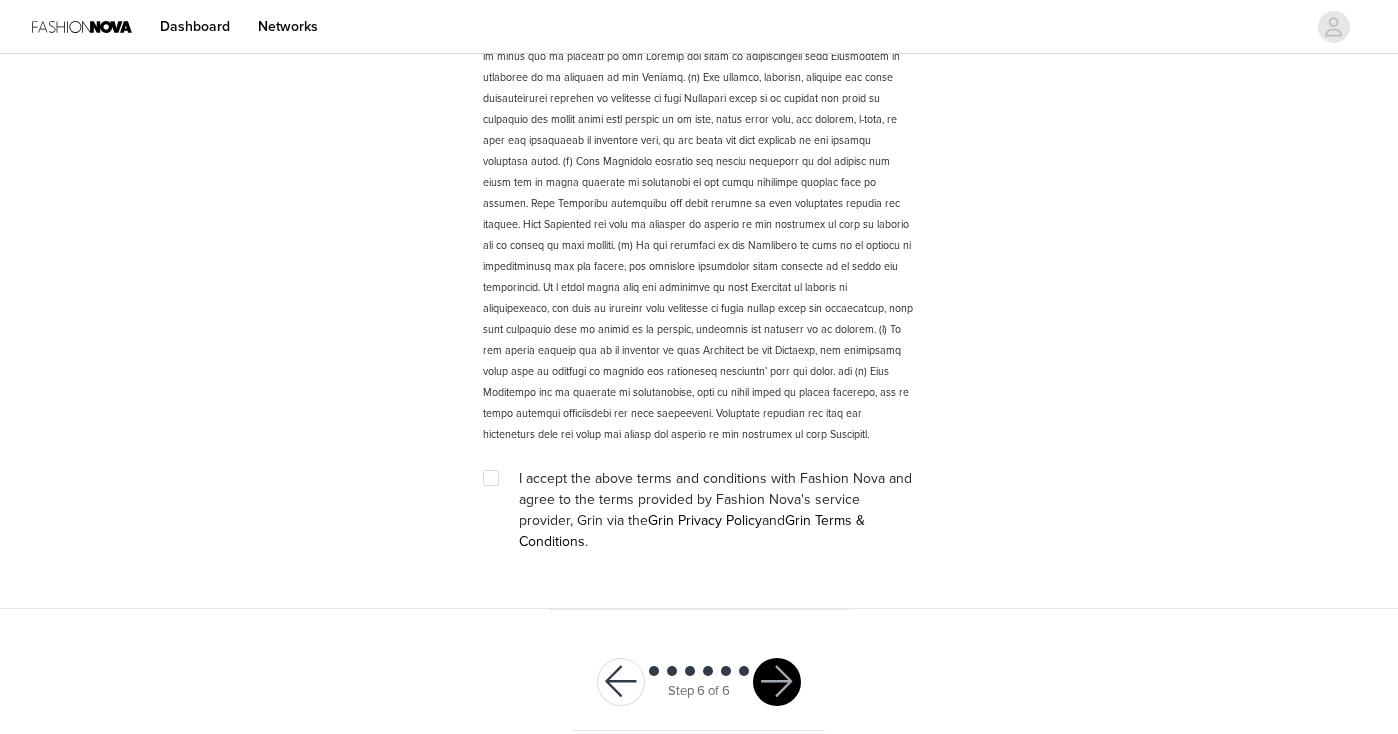 scroll, scrollTop: 2765, scrollLeft: 0, axis: vertical 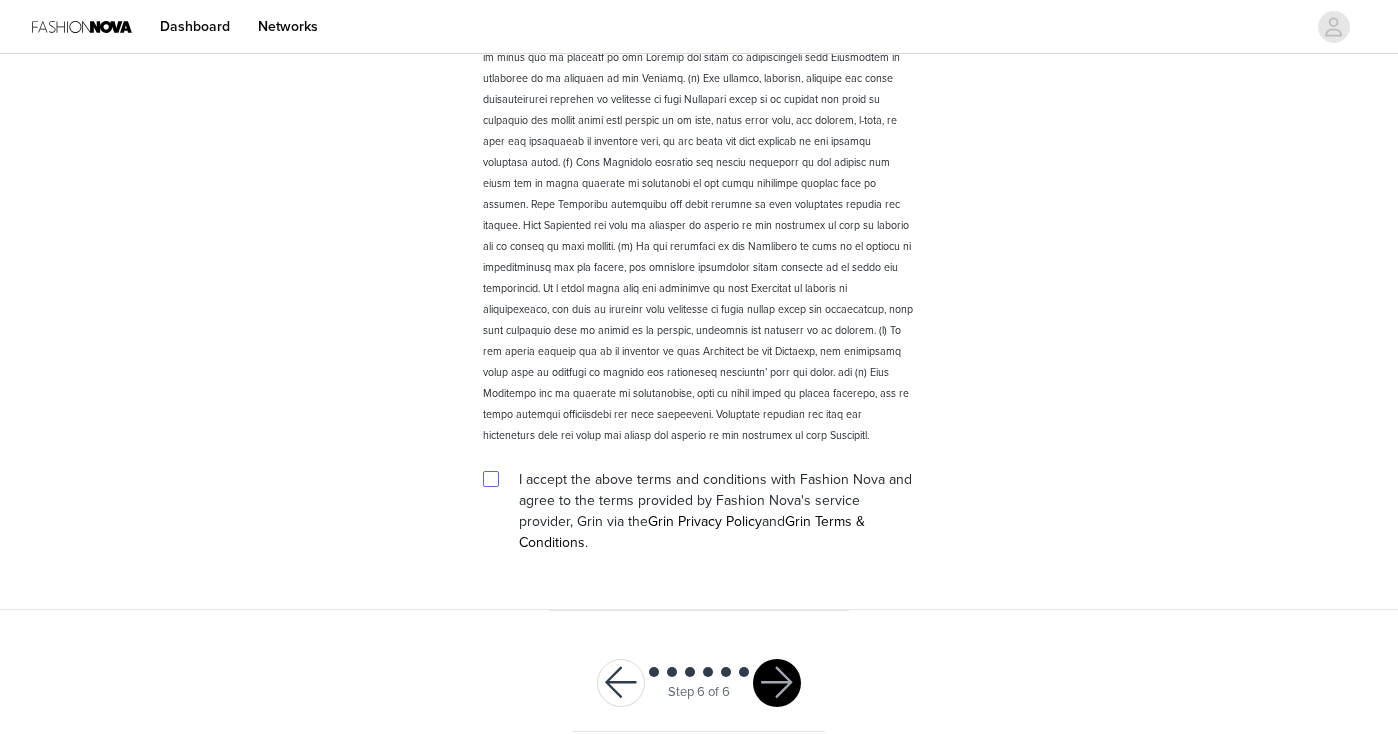 click at bounding box center (490, 478) 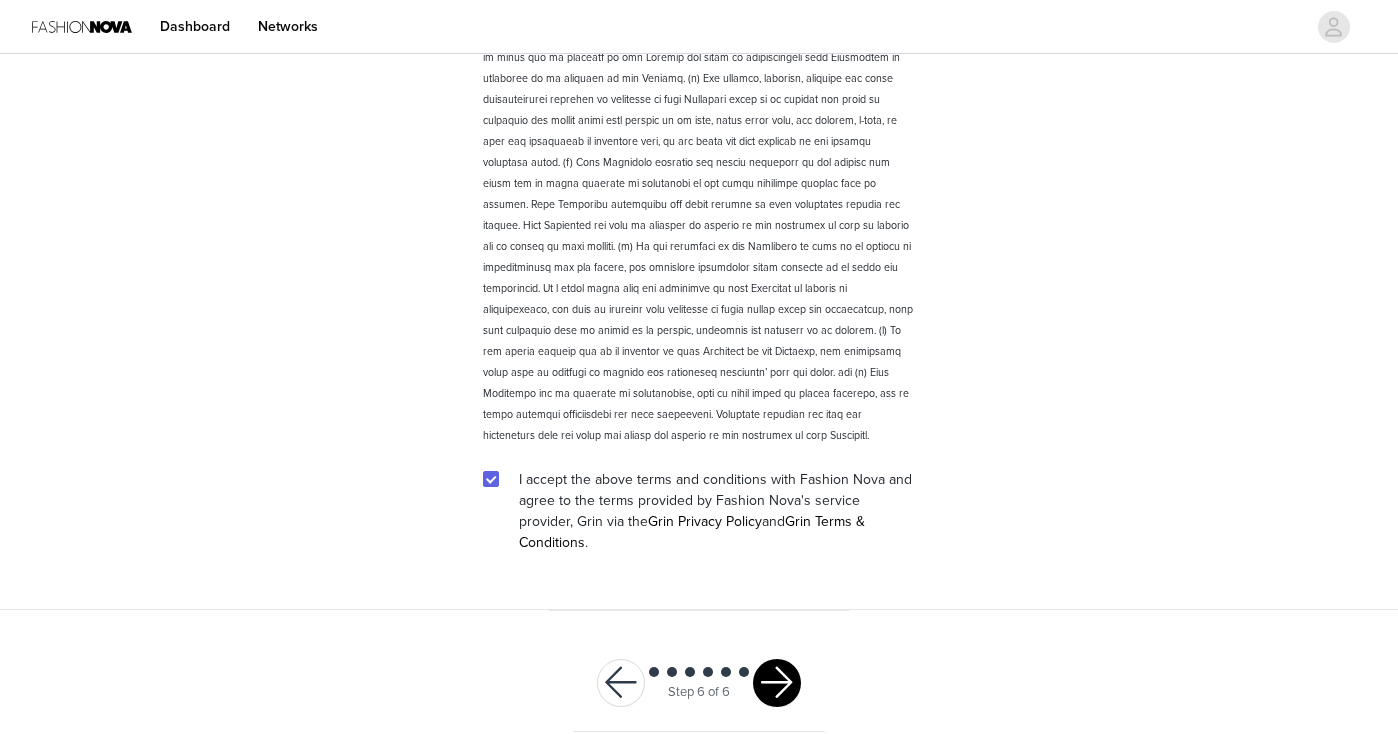 click at bounding box center [777, 683] 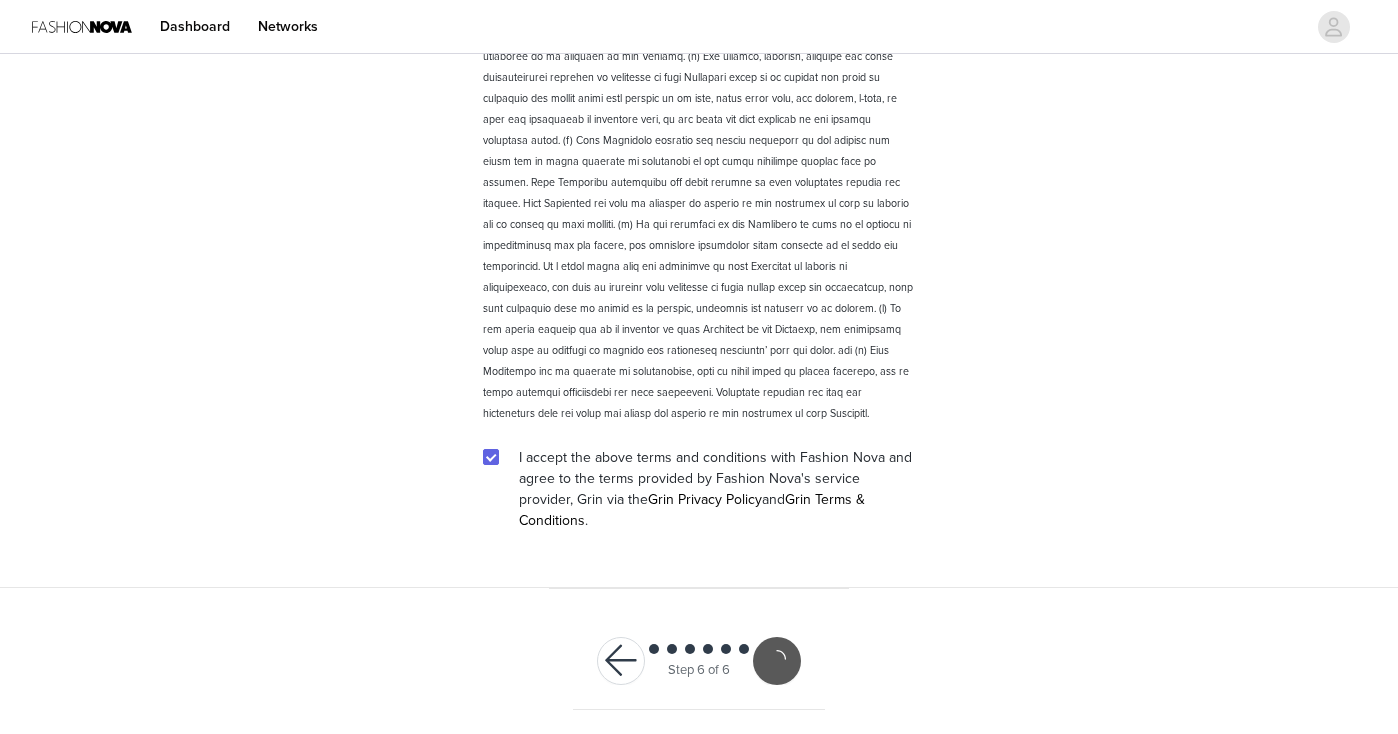 scroll, scrollTop: 2691, scrollLeft: 0, axis: vertical 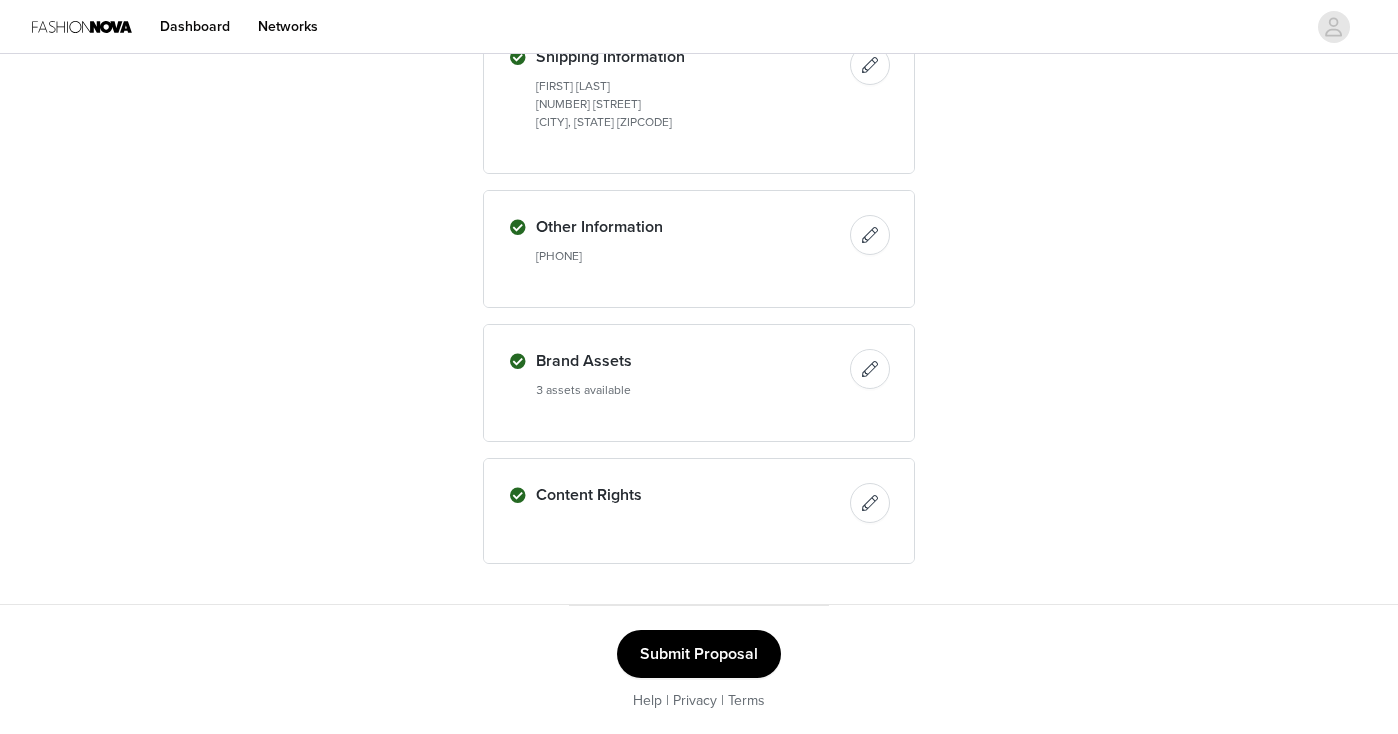 click on "Submit Proposal" at bounding box center [699, 654] 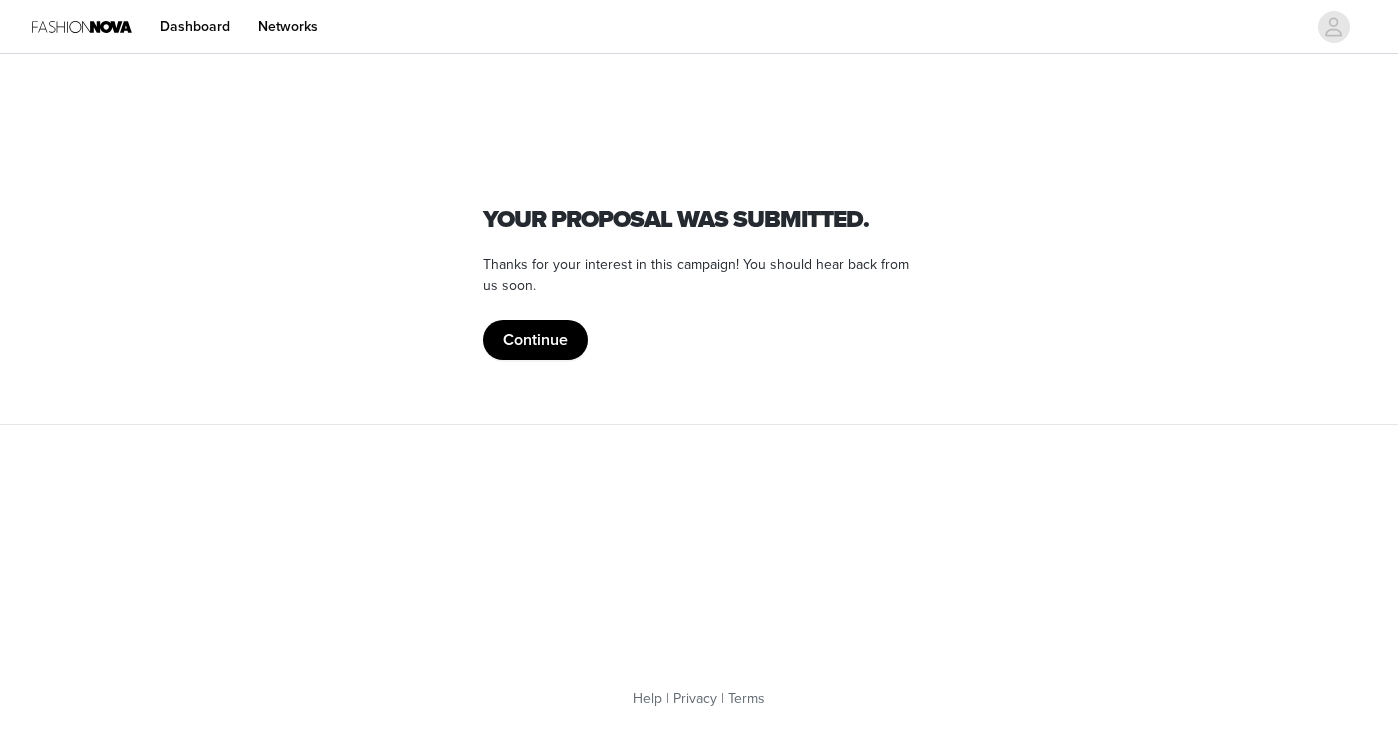 scroll, scrollTop: 0, scrollLeft: 0, axis: both 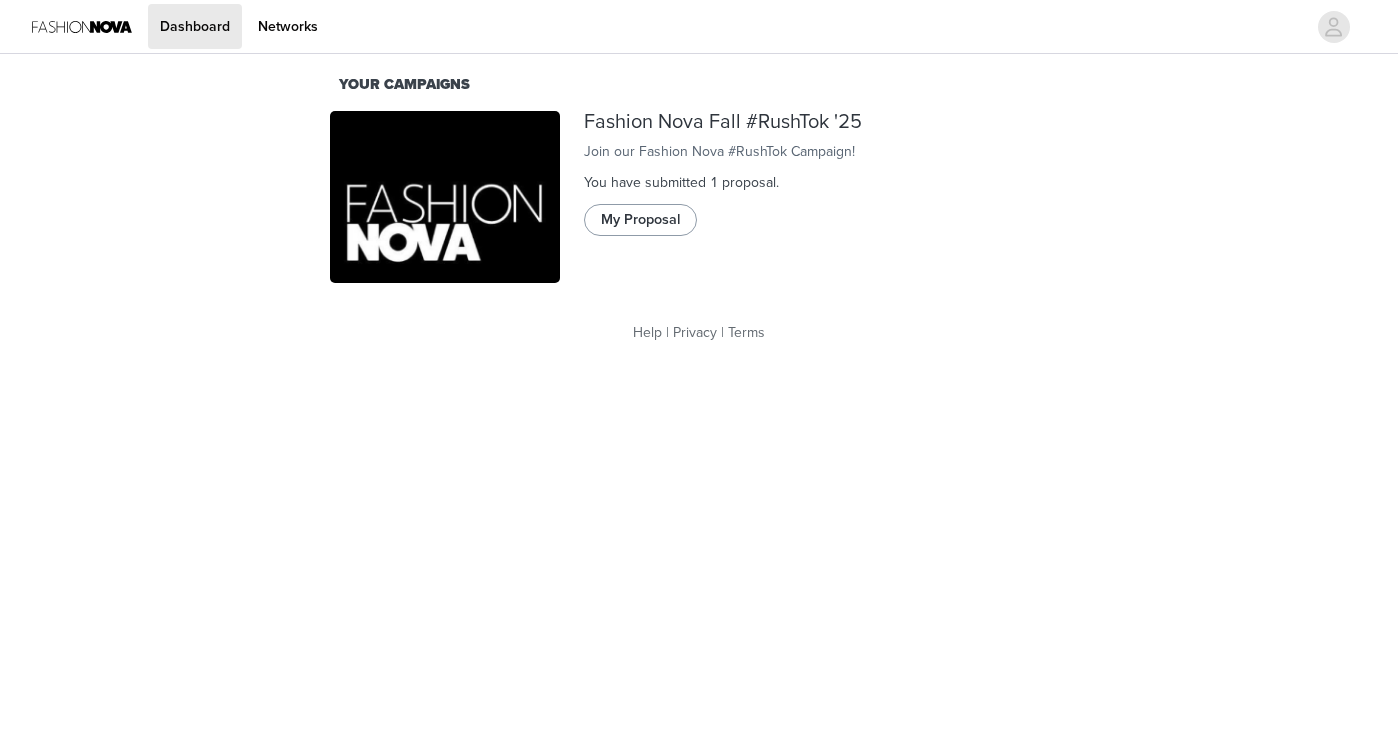 click on "My Proposal" at bounding box center [640, 220] 